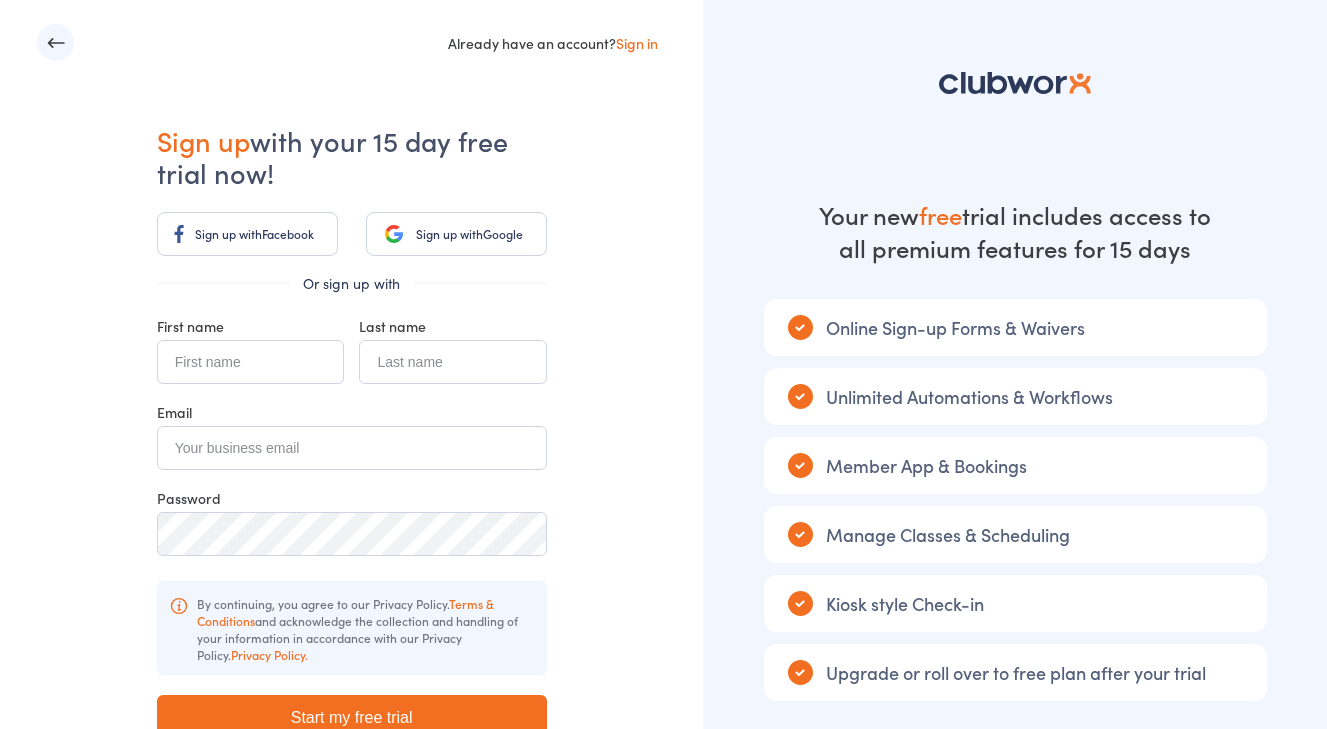 scroll, scrollTop: 0, scrollLeft: 0, axis: both 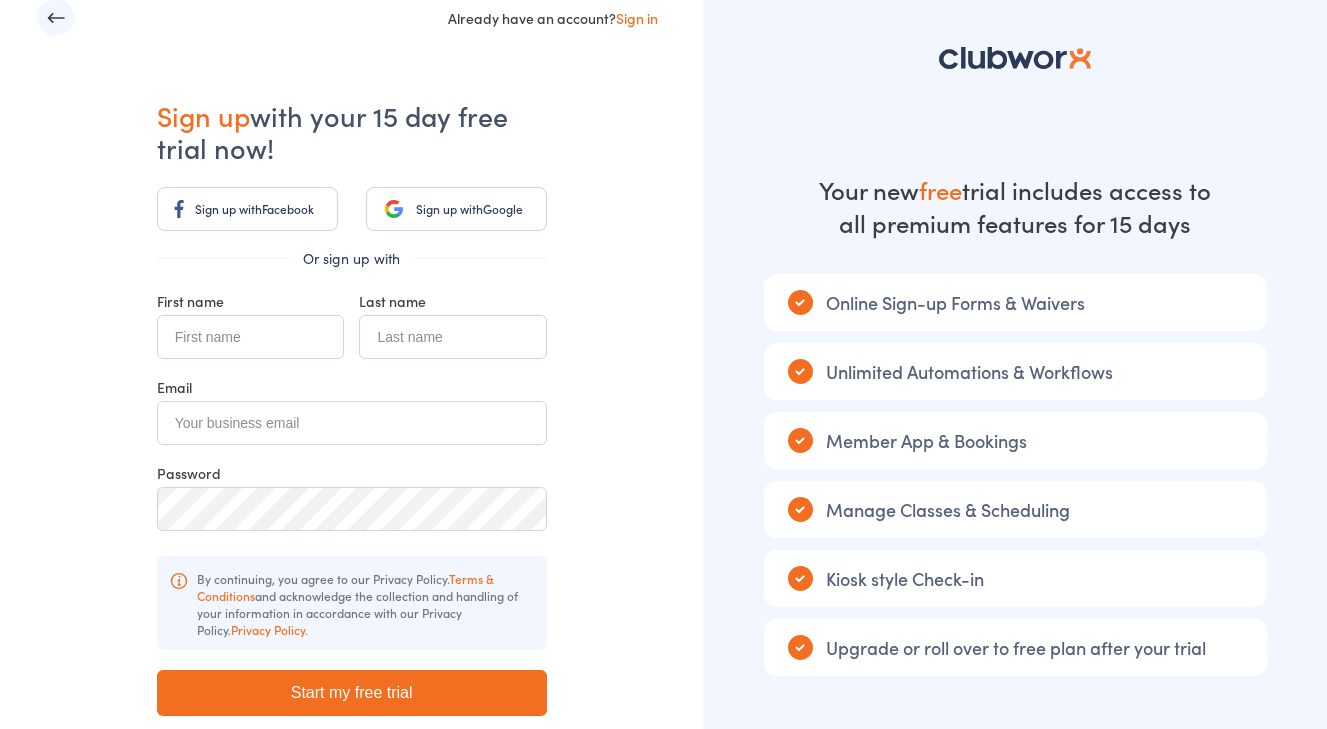click on "Sign up with" at bounding box center [449, 208] 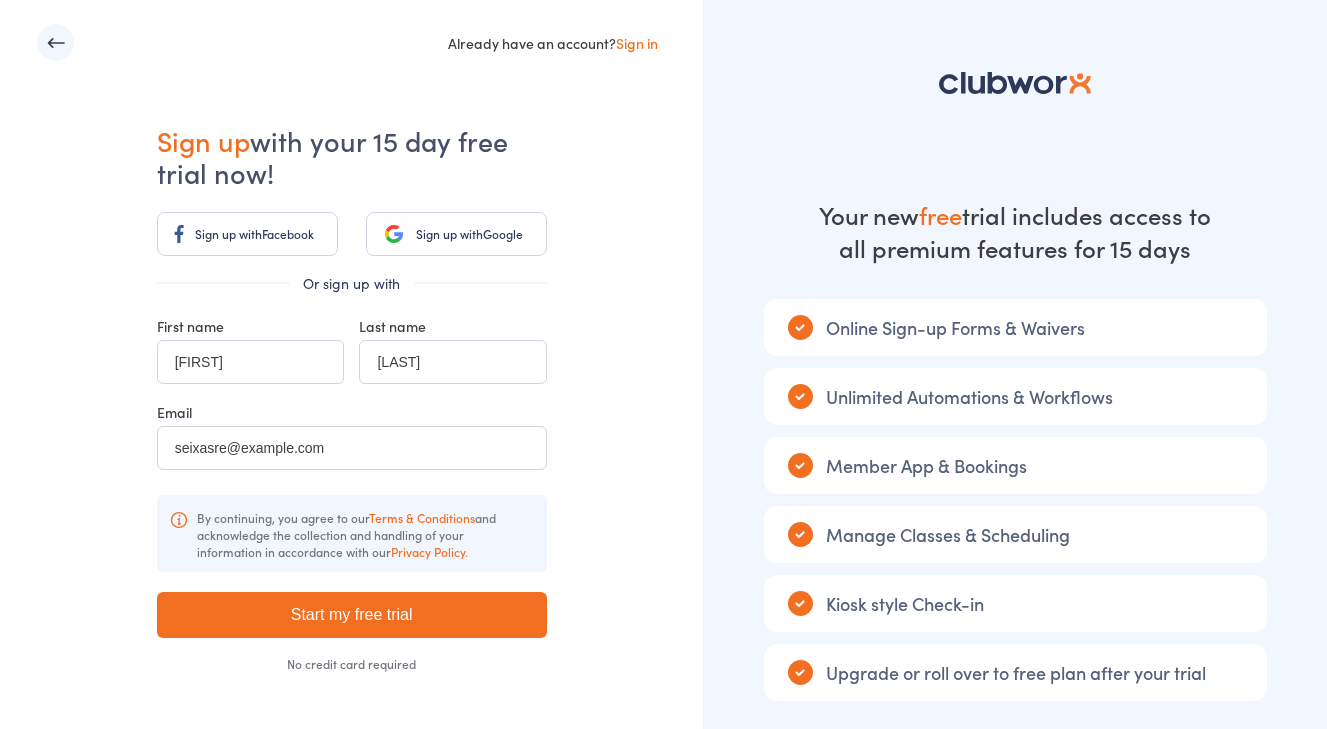 scroll, scrollTop: 0, scrollLeft: 0, axis: both 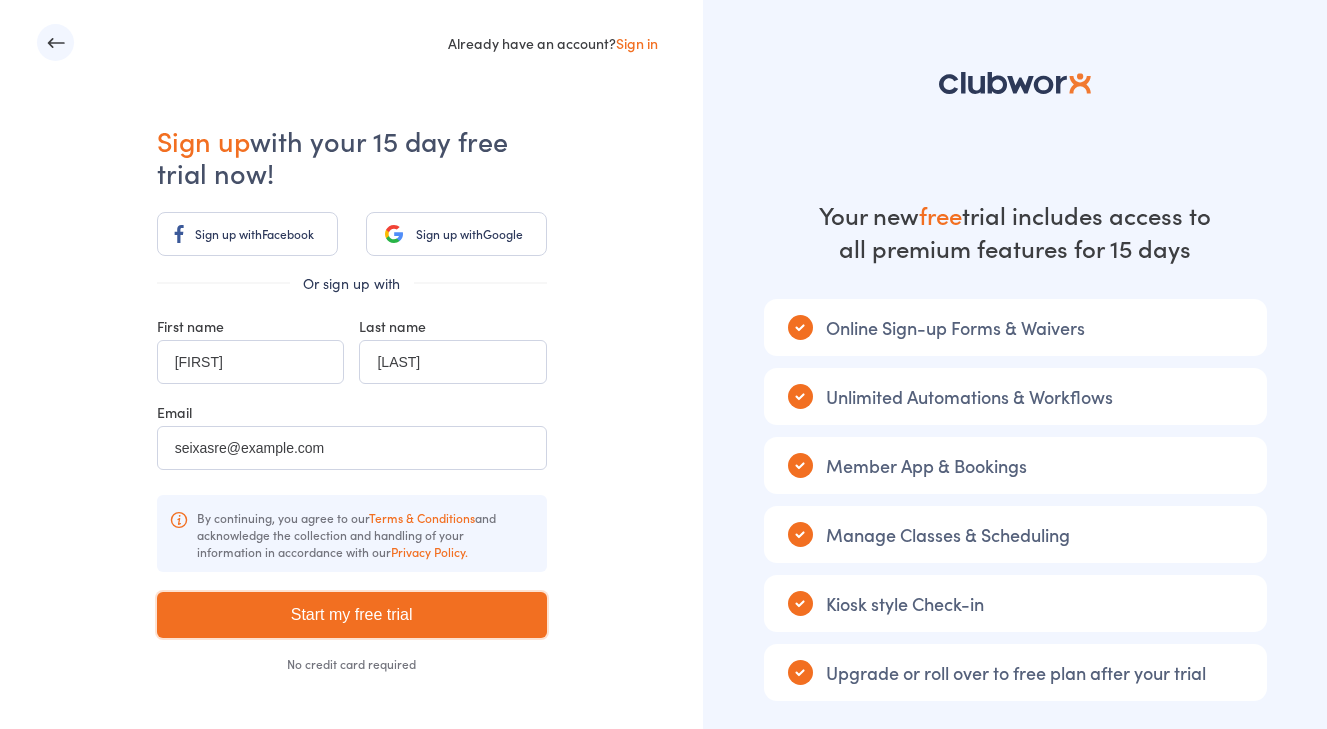 click on "Start my free trial" at bounding box center [352, 615] 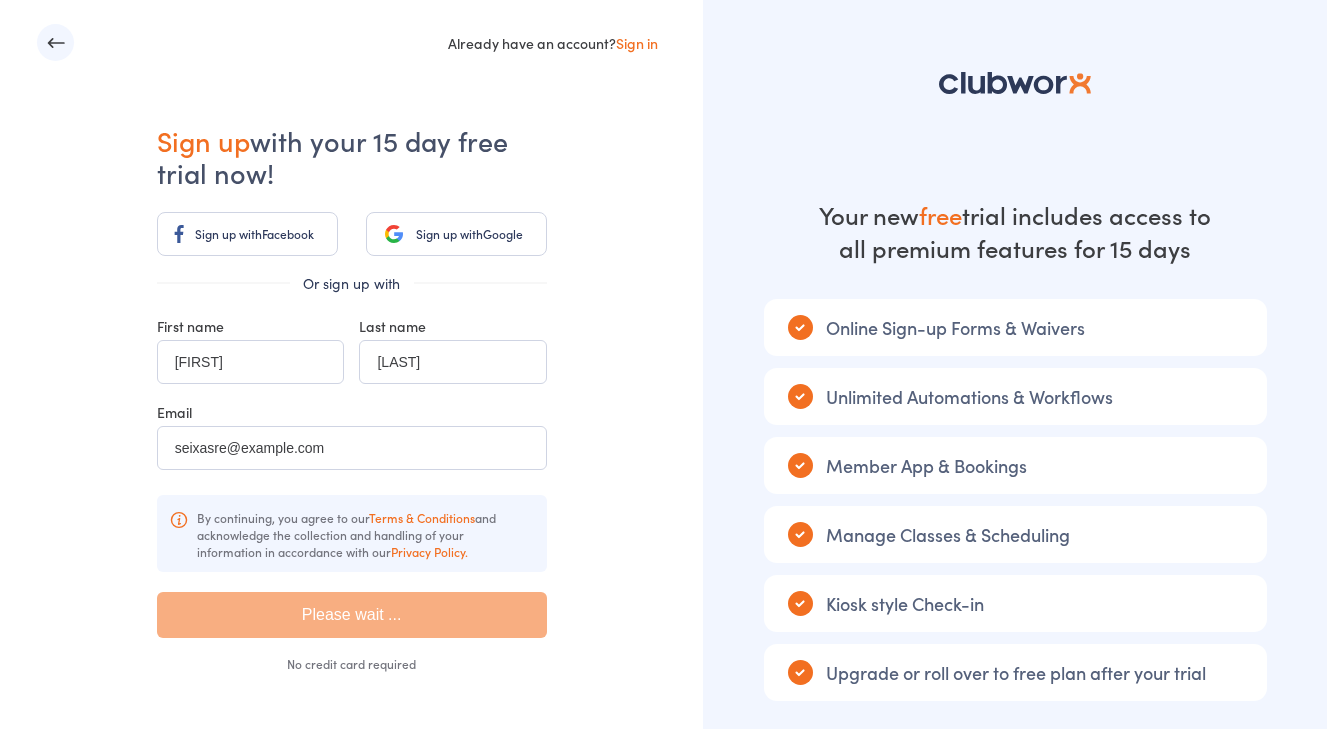 type on "Please wait ..." 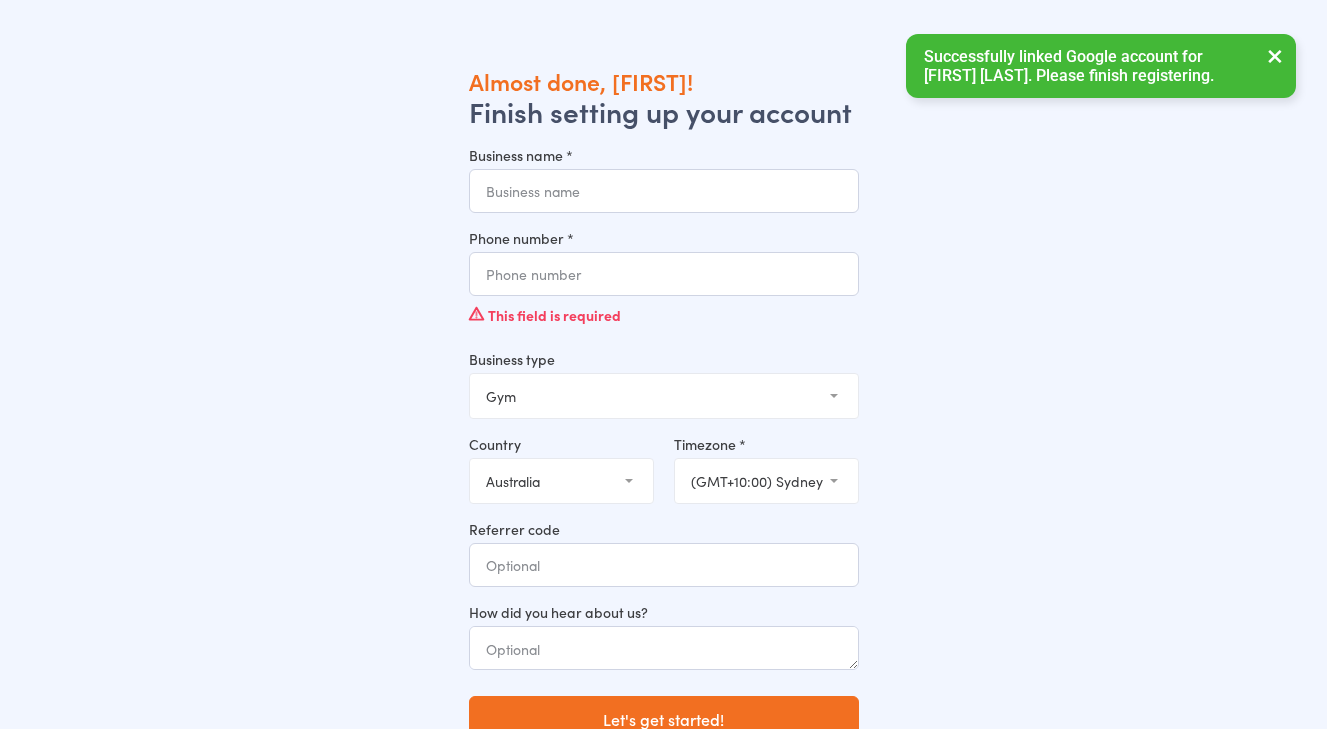 scroll, scrollTop: 0, scrollLeft: 0, axis: both 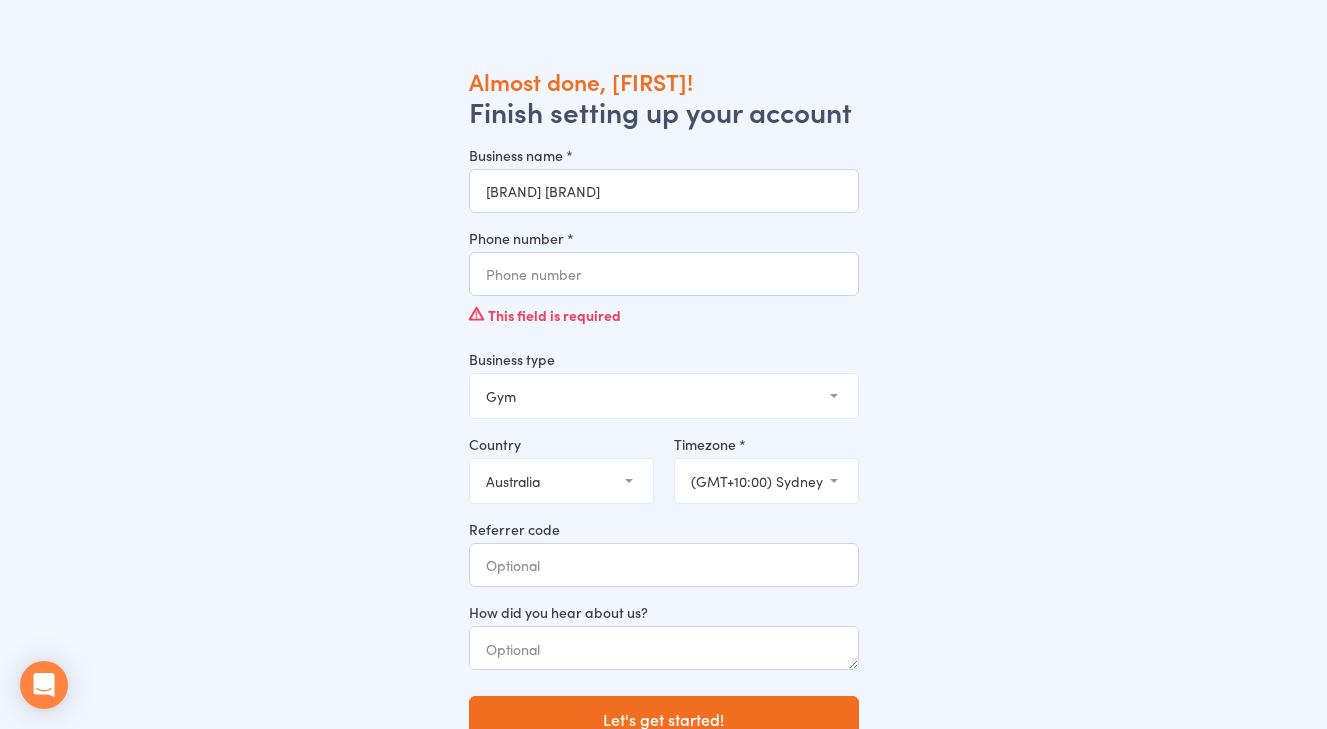 type on "[BRAND] [BRAND]" 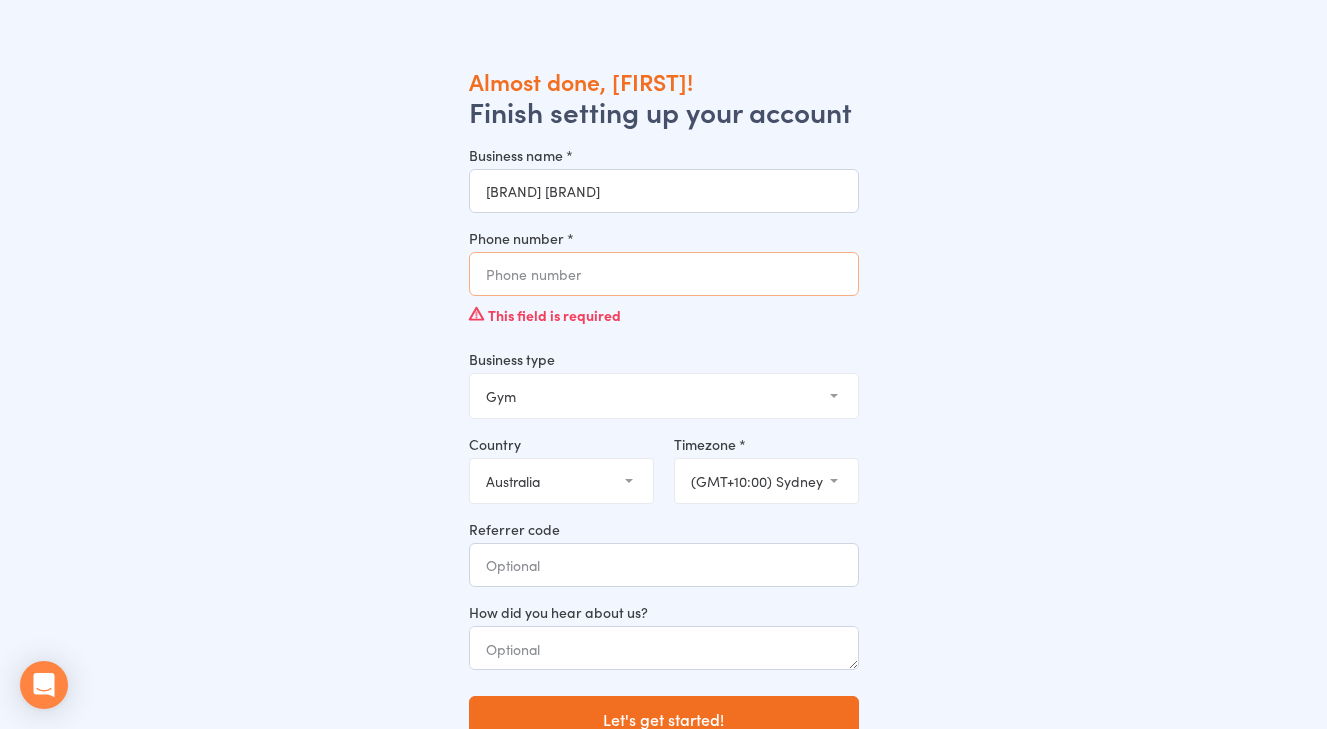 click on "Phone number *" at bounding box center [664, 274] 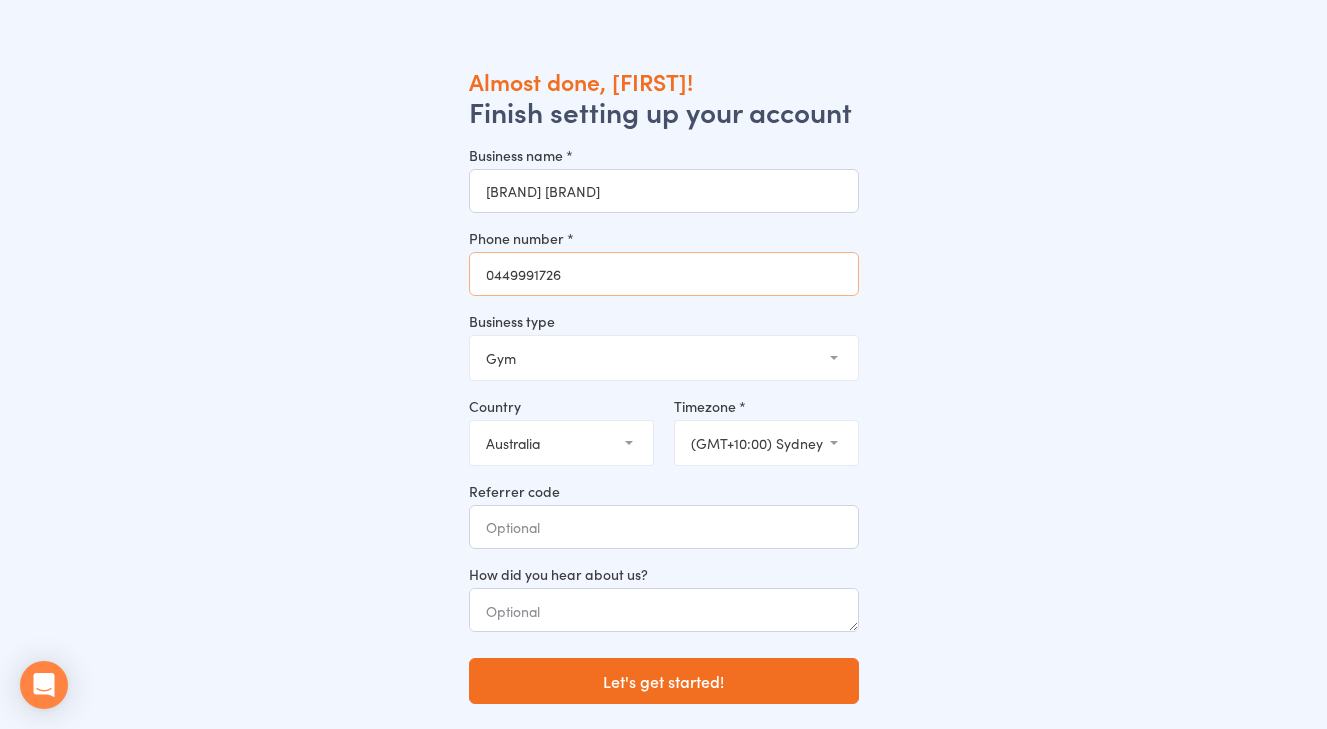 type on "0449991726" 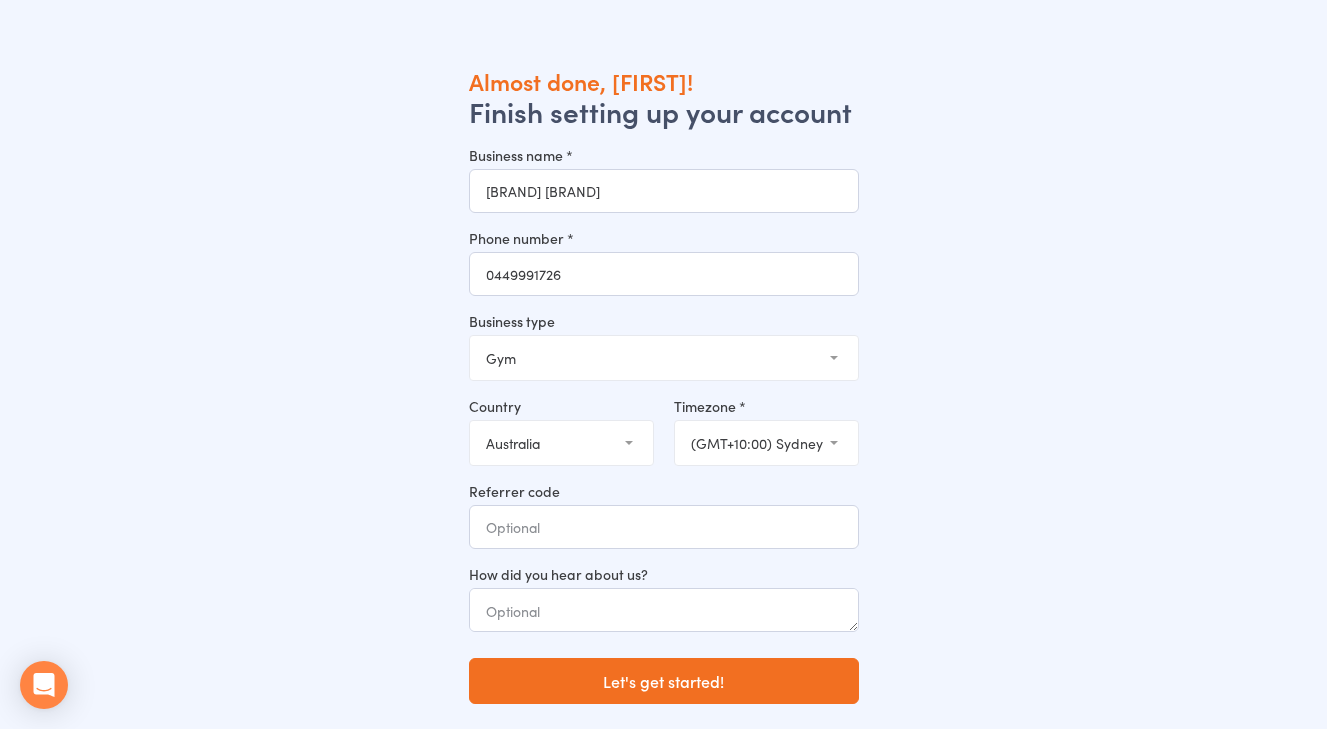 click on "Almost done, Renato! Finish setting up your account Business name * Kapincho Jiu-Jitsu Australia Phone number * 0449991726 Business type Gym Studio Martial Arts Yoga School Dance School Pole Dance Personal Trainer Crossfit Sports Club Other Country United Arab Emirates (the) Austria Australia Belgium Bahrain Canada Switzerland Cyprus Germany Denmark Dominican Republic (the) Spain Finland France United Kingdom of Great Britain and Northern Ireland (the) Greece Hong Kong Indonesia Ireland India Italy Jamaica Japan Kenya Lithuania Luxembourg Myanmar Malta Maldives Mexico Malaysia Netherlands (the) Norway New Zealand Oman Philippines (the) Pakistan Romania Saudi Arabia Sweden Singapore Thailand Tunisia Trinidad and Tobago United States of America (the) South Africa Timezone * (GMT+10:30) Lord Howe (GMT+10:00) Macquarie (GMT+10:00) Hobart (GMT+10:00) Melbourne (GMT+10:00) Sydney (GMT+09:30) Broken Hill (GMT+10:00) Brisbane (GMT+10:00) Lindeman (GMT+09:30) Adelaide (GMT+09:30) Darwin (GMT+08:00) Perth Referrer code" at bounding box center (663, 430) 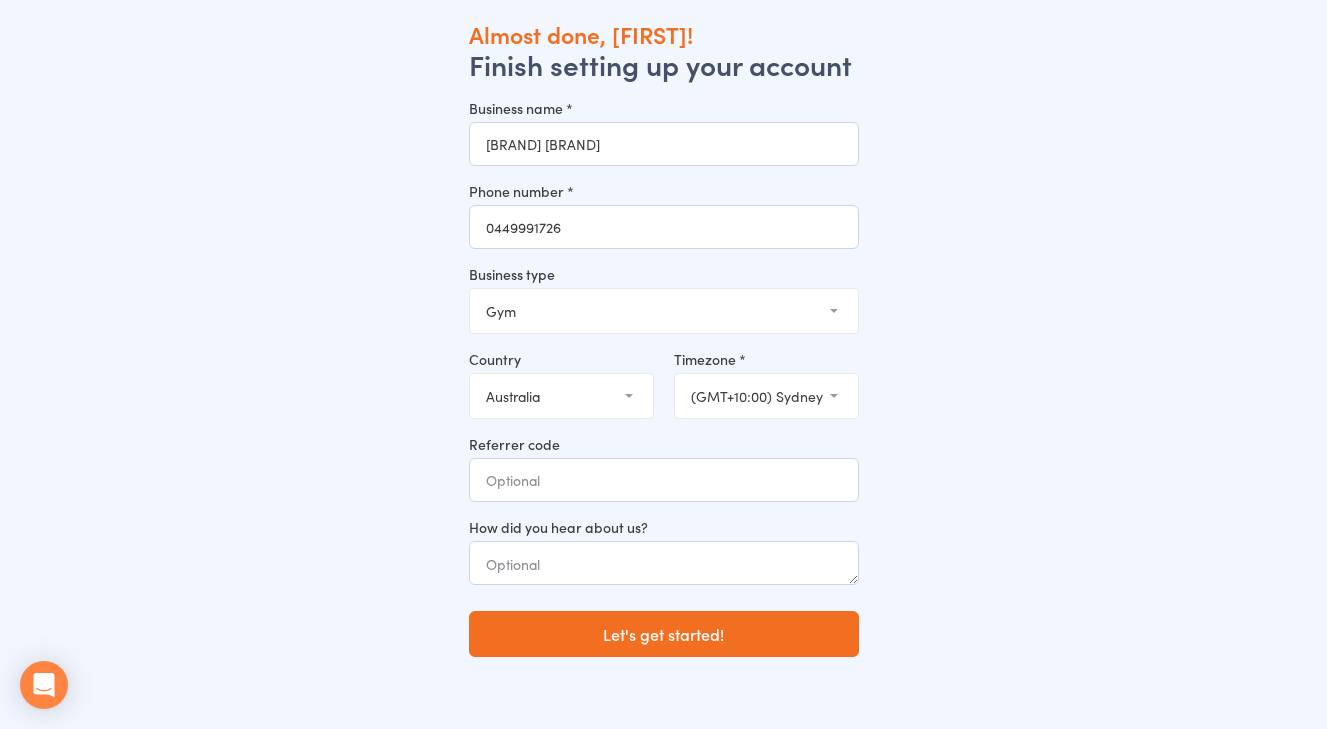 scroll, scrollTop: 59, scrollLeft: 0, axis: vertical 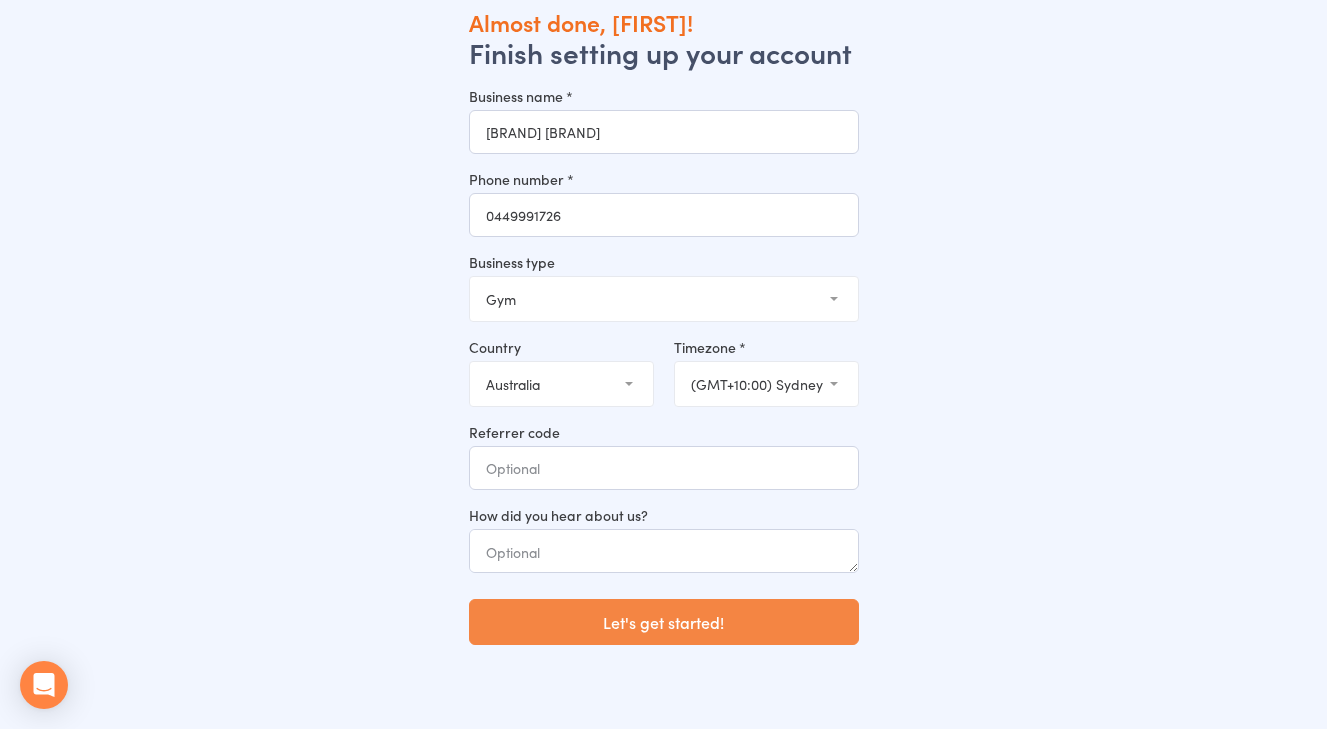 click on "Let's get started!" at bounding box center (664, 622) 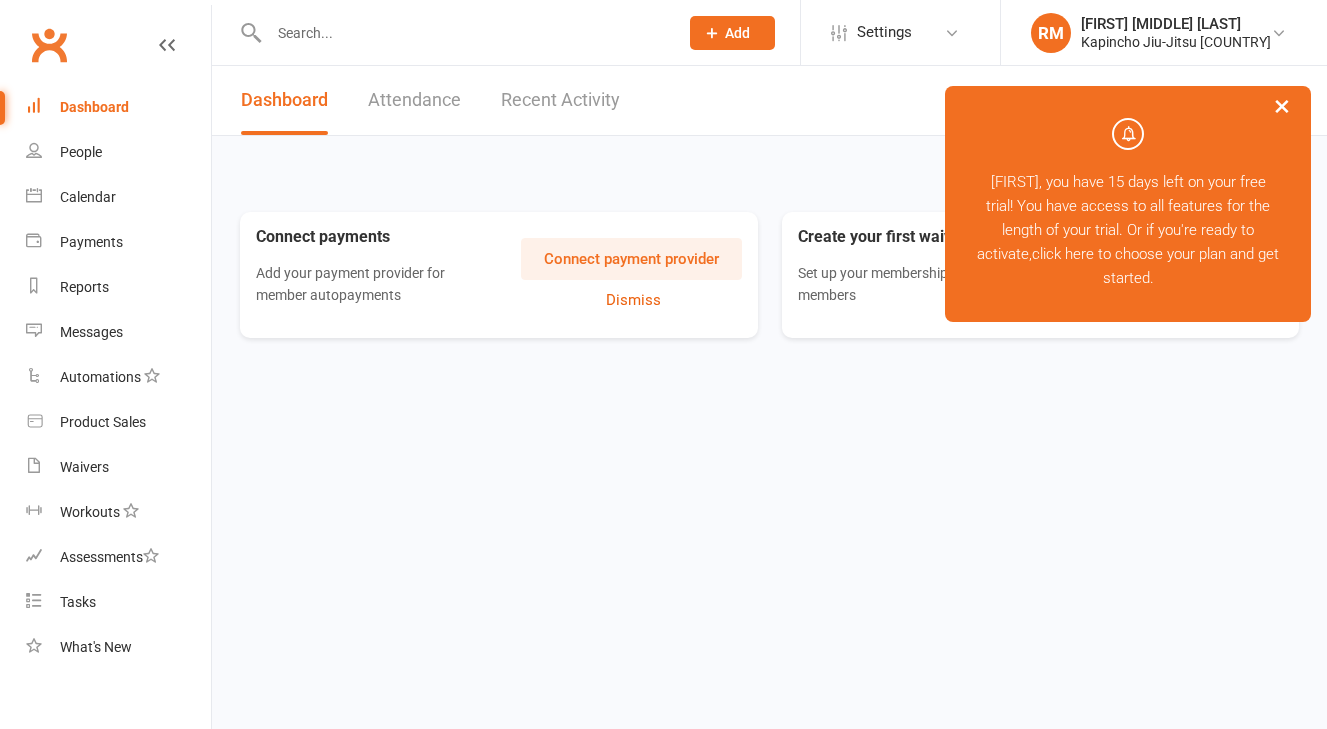 scroll, scrollTop: 0, scrollLeft: 0, axis: both 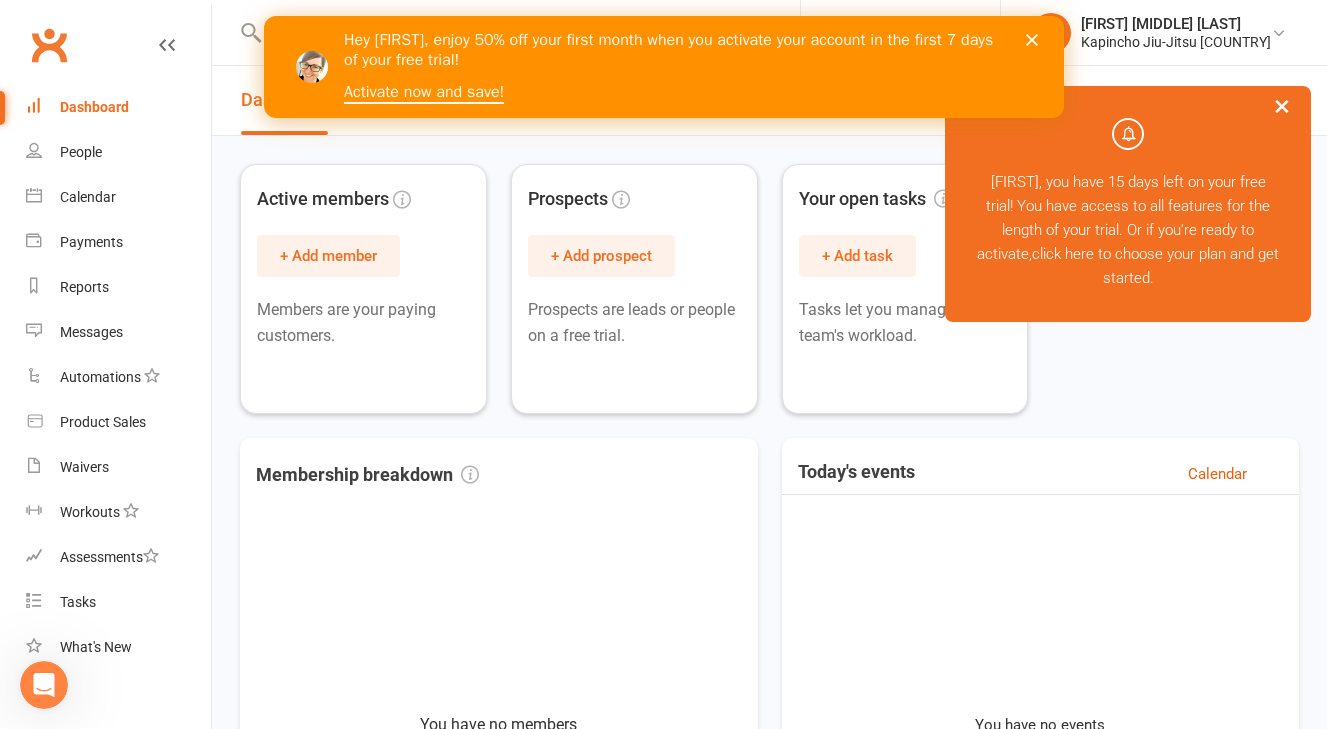 click on "×" at bounding box center (1282, 105) 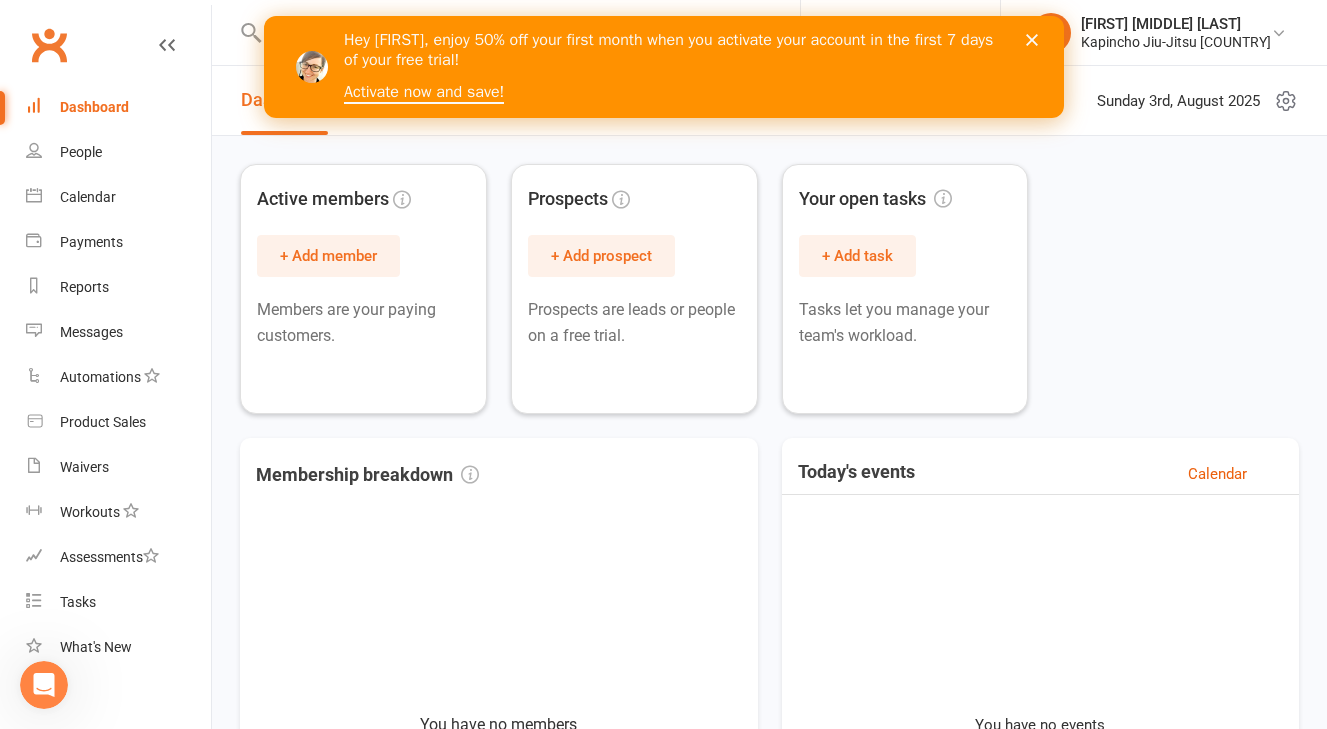 click on "Hey [FIRST], enjoy 50% off your first month when you activate your account in the first 7 days of your free trial!  Activate now and save!" at bounding box center (687, 67) 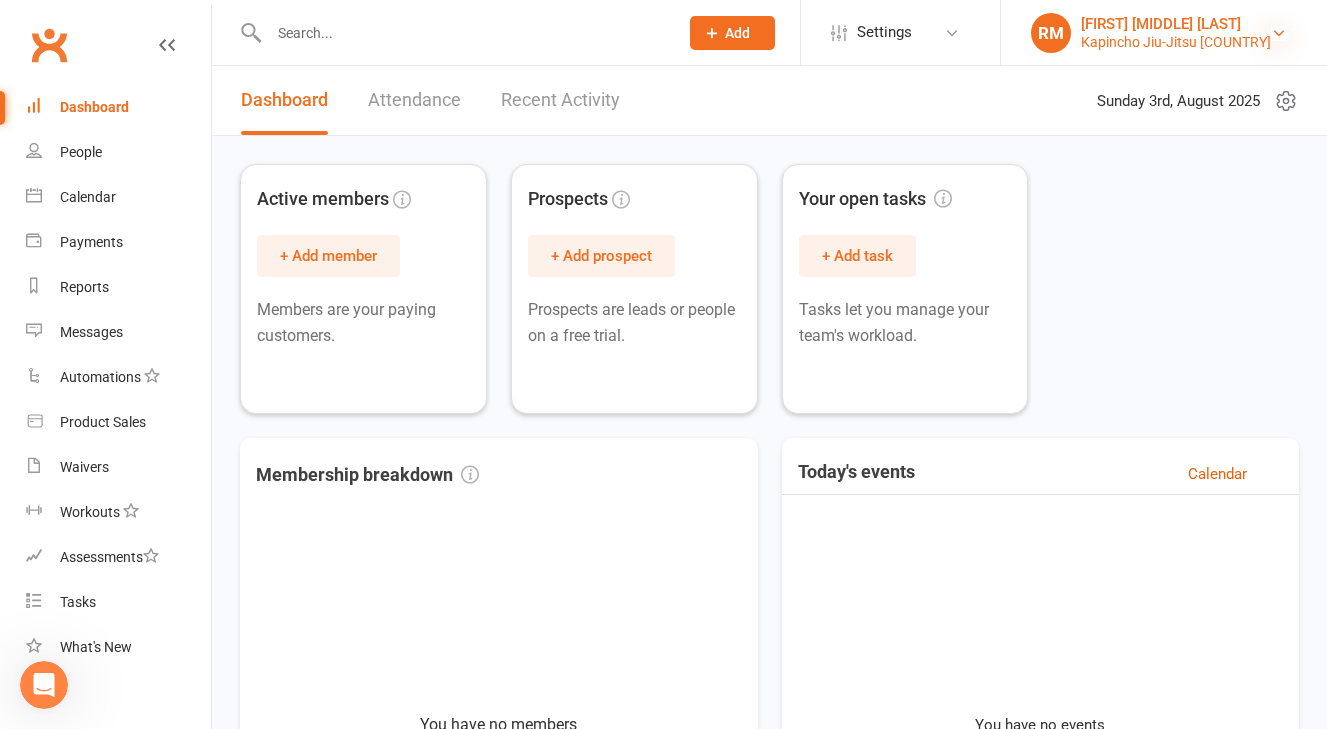 click at bounding box center (1279, 33) 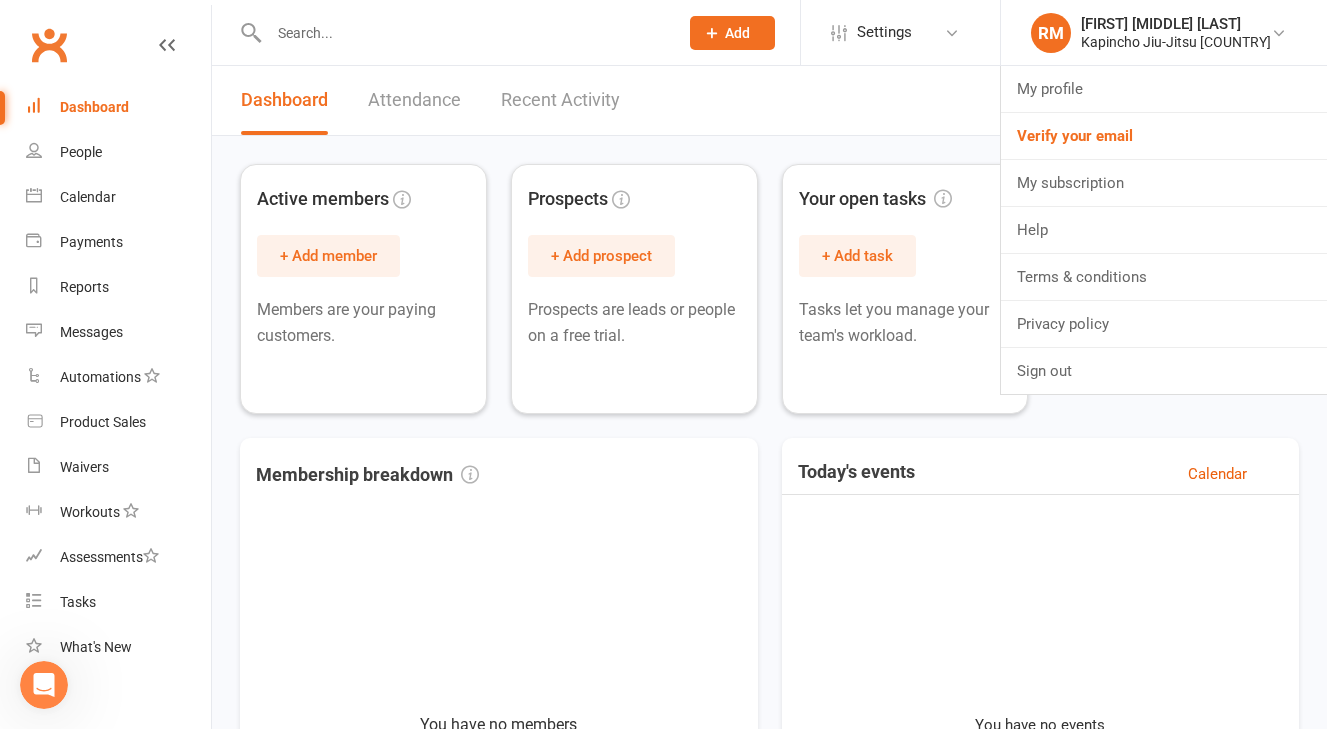 click on "Dashboard Attendance Recent Activity Sunday 3rd, August 2025" at bounding box center (769, 101) 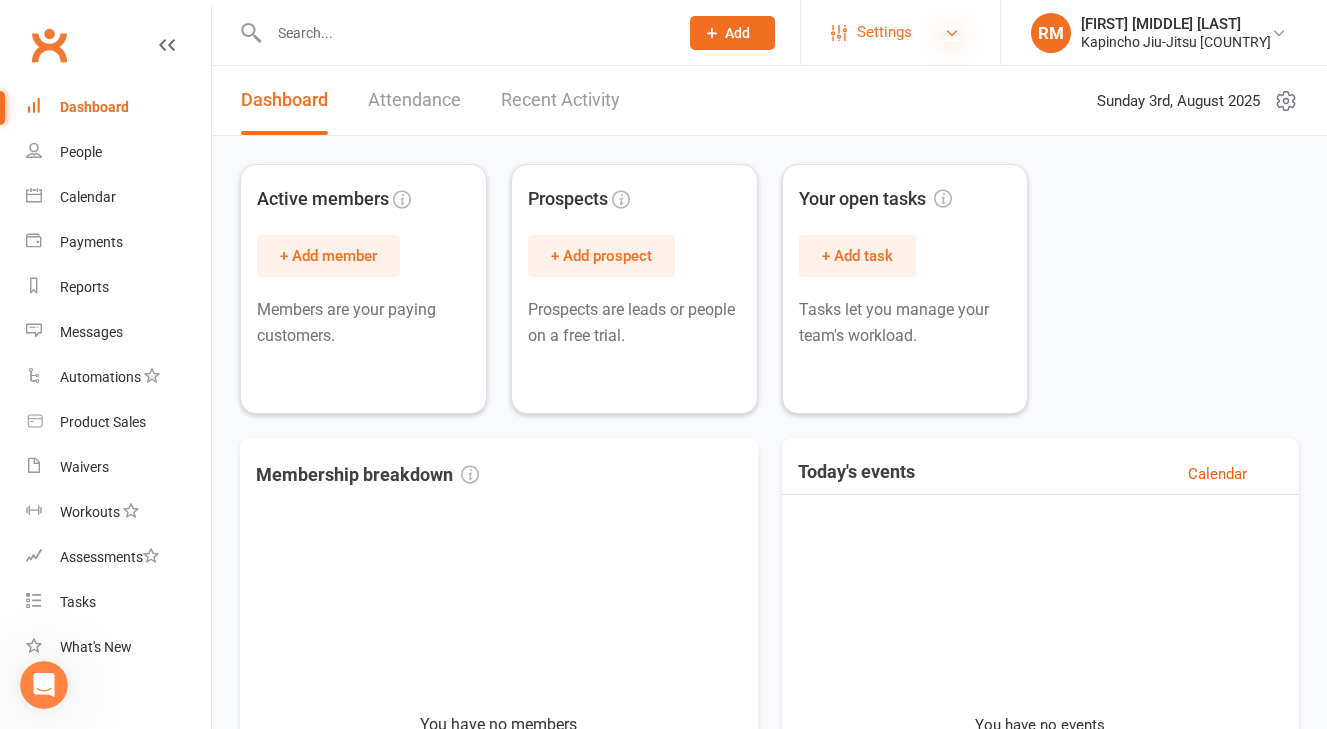 click at bounding box center (952, 33) 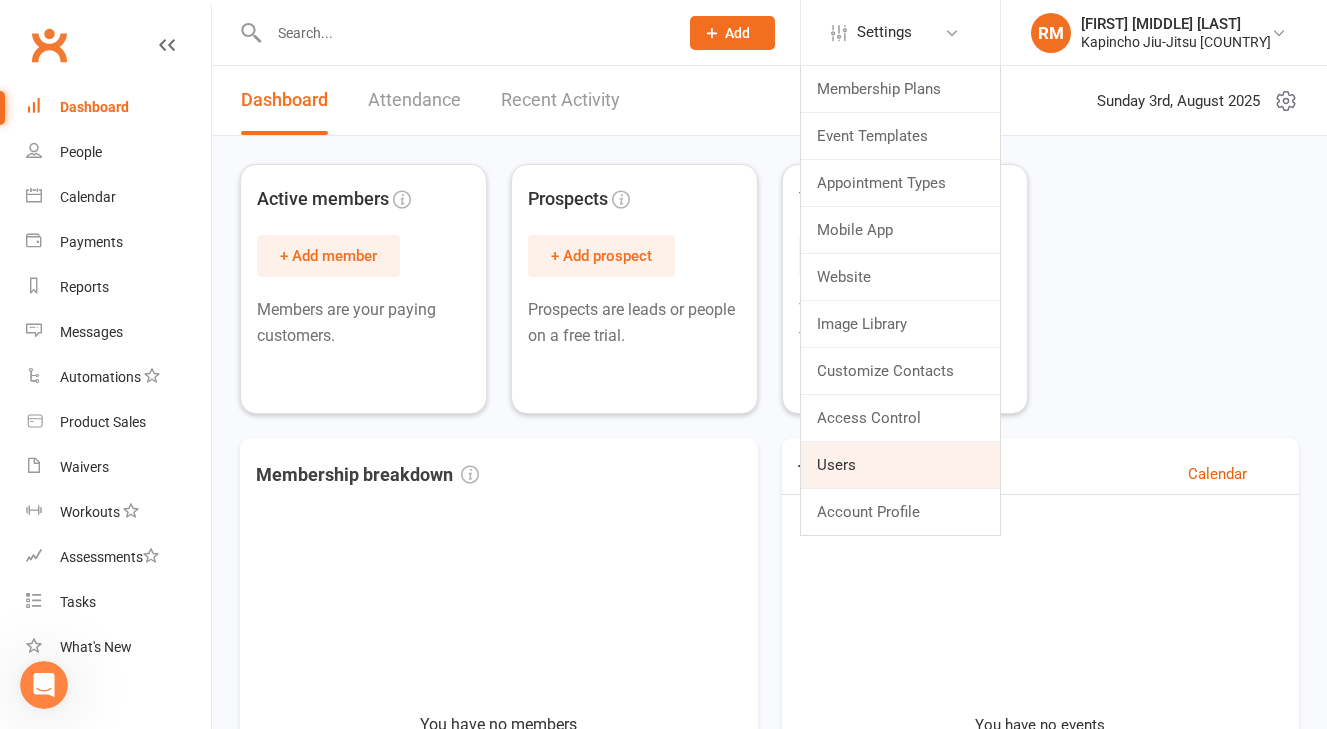 click on "Users" at bounding box center (900, 465) 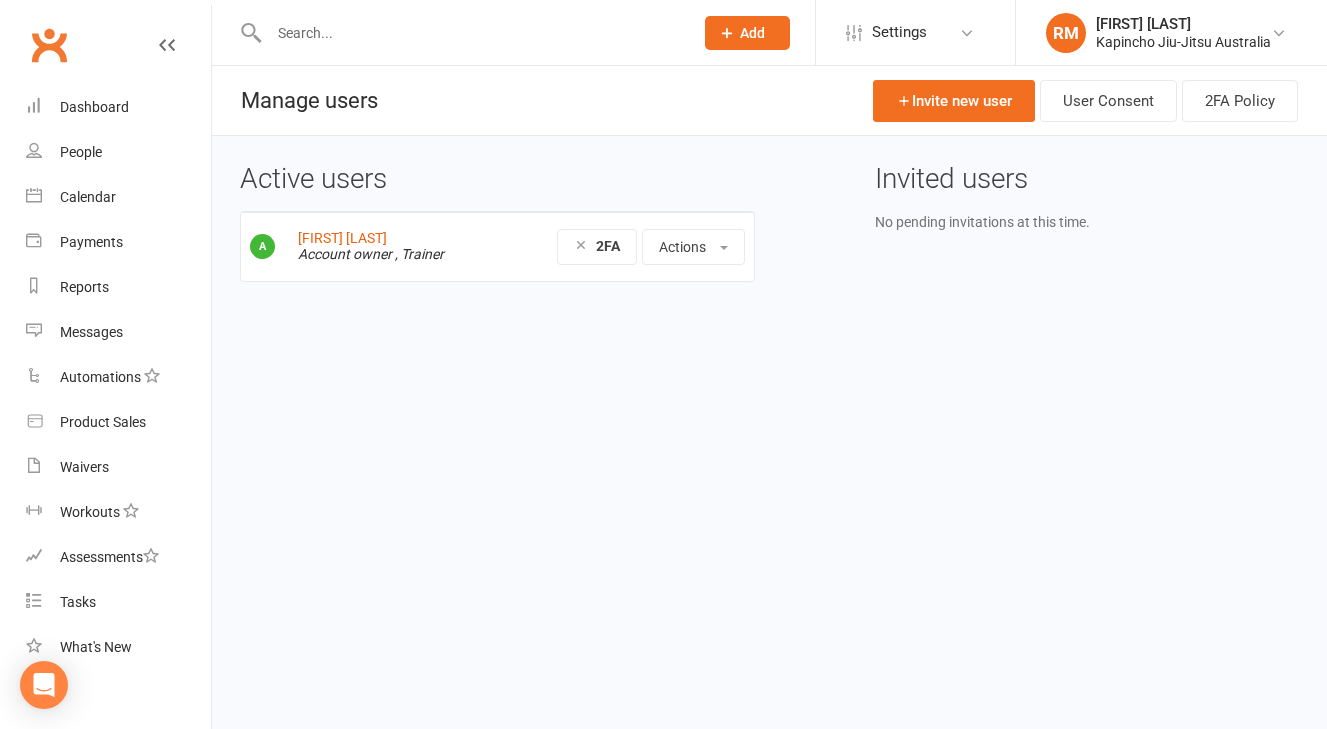 scroll, scrollTop: 0, scrollLeft: 0, axis: both 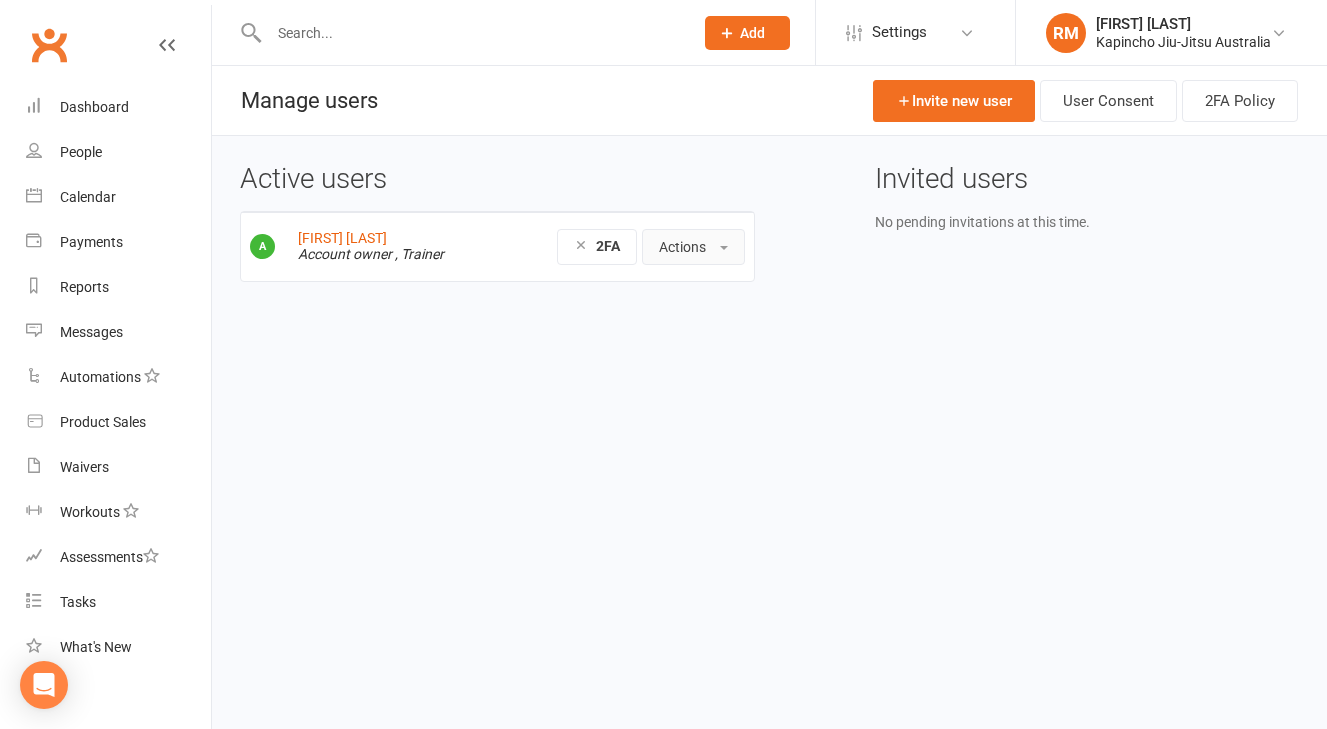click on "Actions" at bounding box center (693, 247) 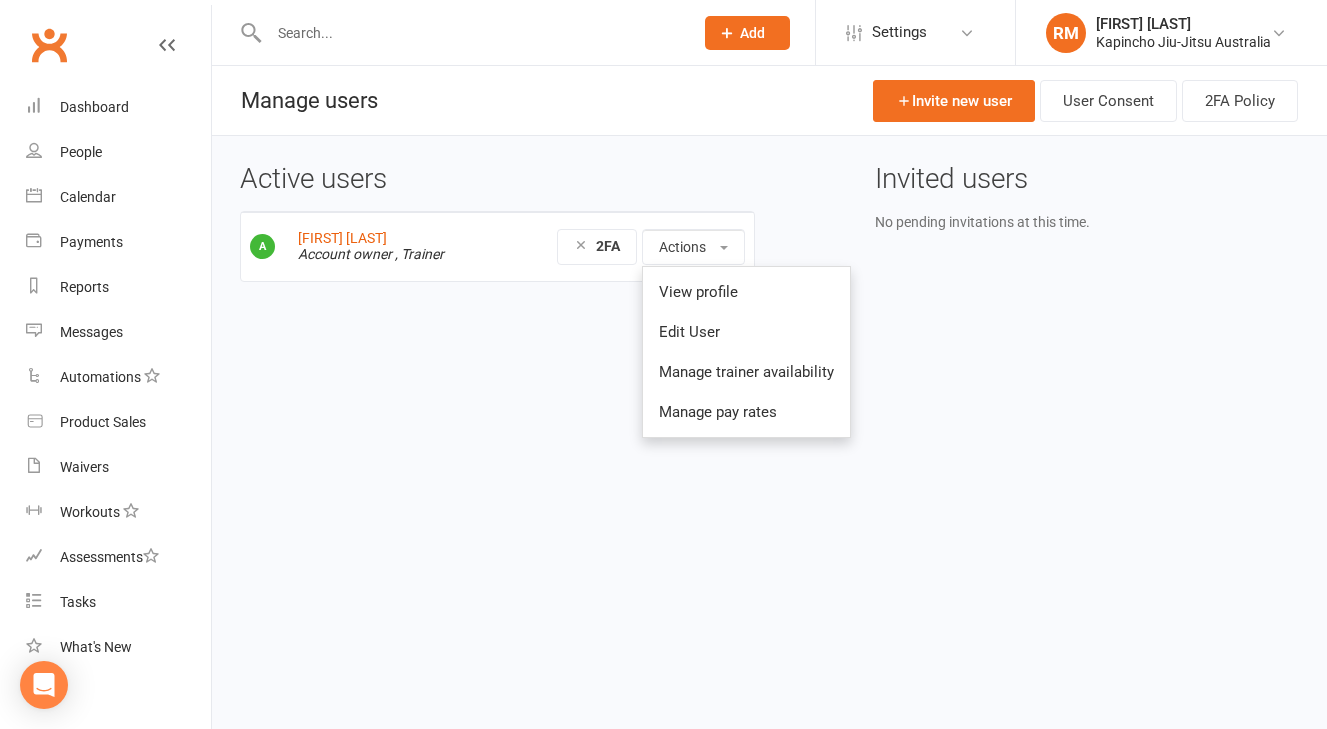 click on "Prospect
Member
Non-attending contact
Class / event
Appointment
Task
Membership plan
Bulk message
Add
Settings Membership Plans Event Templates Appointment Types Mobile App  Website Image Library Customize Contacts Access Control Users Account Profile RM [FIRST] [LAST] Kapincho Jiu-Jitsu Australia My profile Verify your email My subscription Help Terms & conditions  Privacy policy  Sign out Clubworx Dashboard People Calendar Payments Reports Messages   Automations   Product Sales Waivers   Workouts   Assessments  Tasks   What's New × × × Manage users  Invite new user User Consent 2FA Policy Active users [FIRST] [LAST] Account owner   , Trainer   2FA Actions  View profile Edit User Manage trainer availability Manage pay rates Invited users Loading" at bounding box center [663, 183] 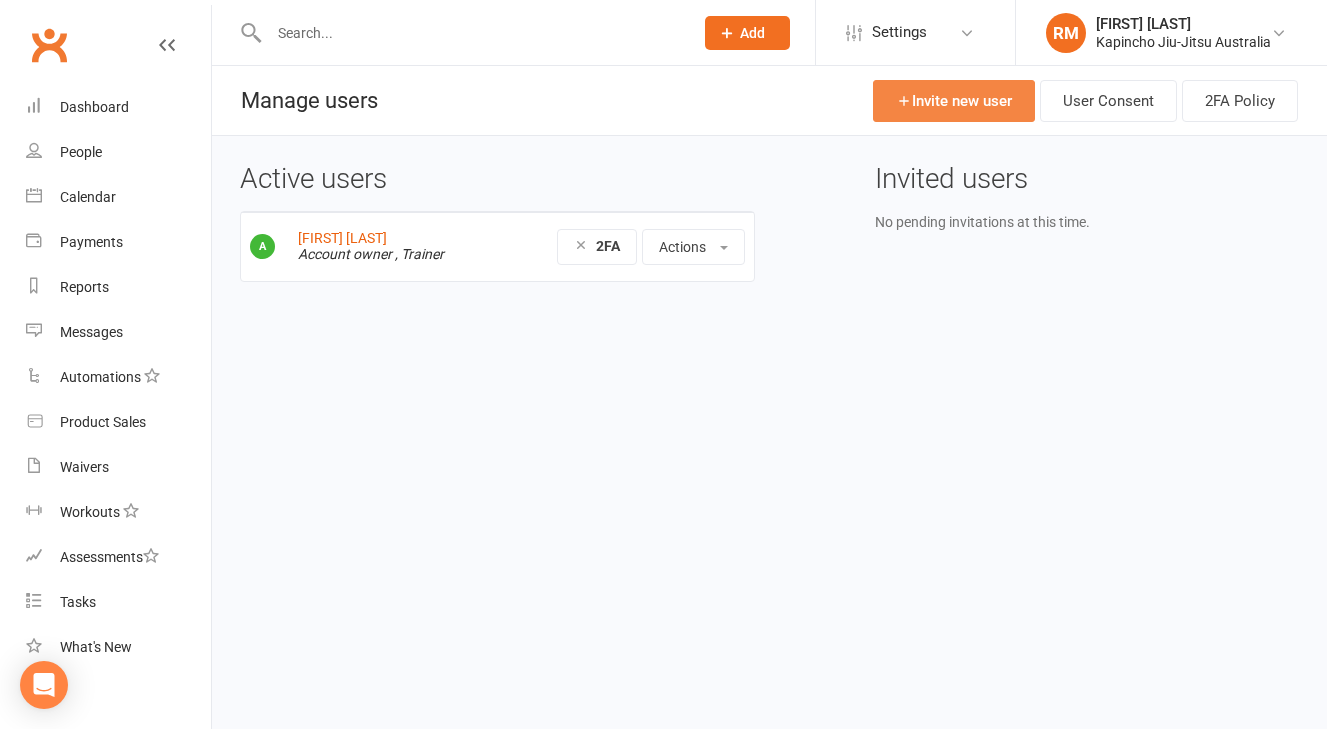 click on "Invite new user" at bounding box center [954, 101] 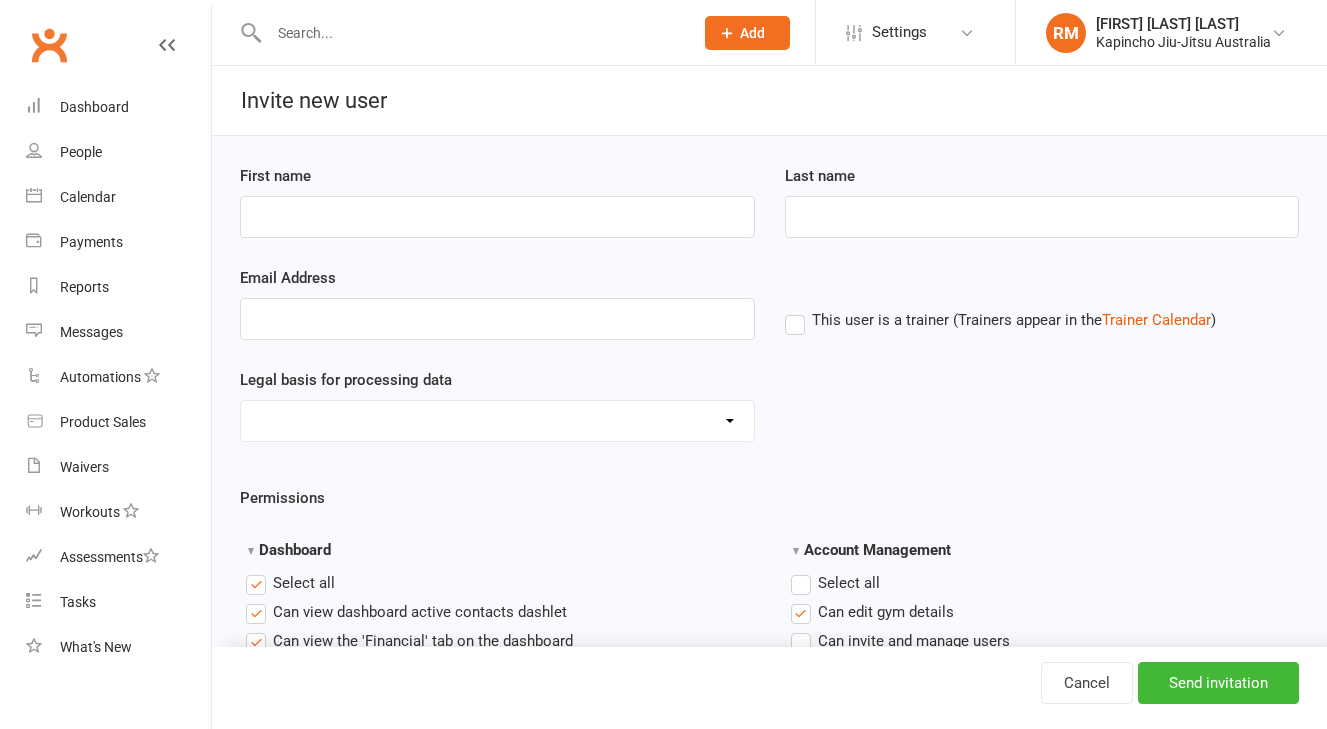 scroll, scrollTop: 0, scrollLeft: 0, axis: both 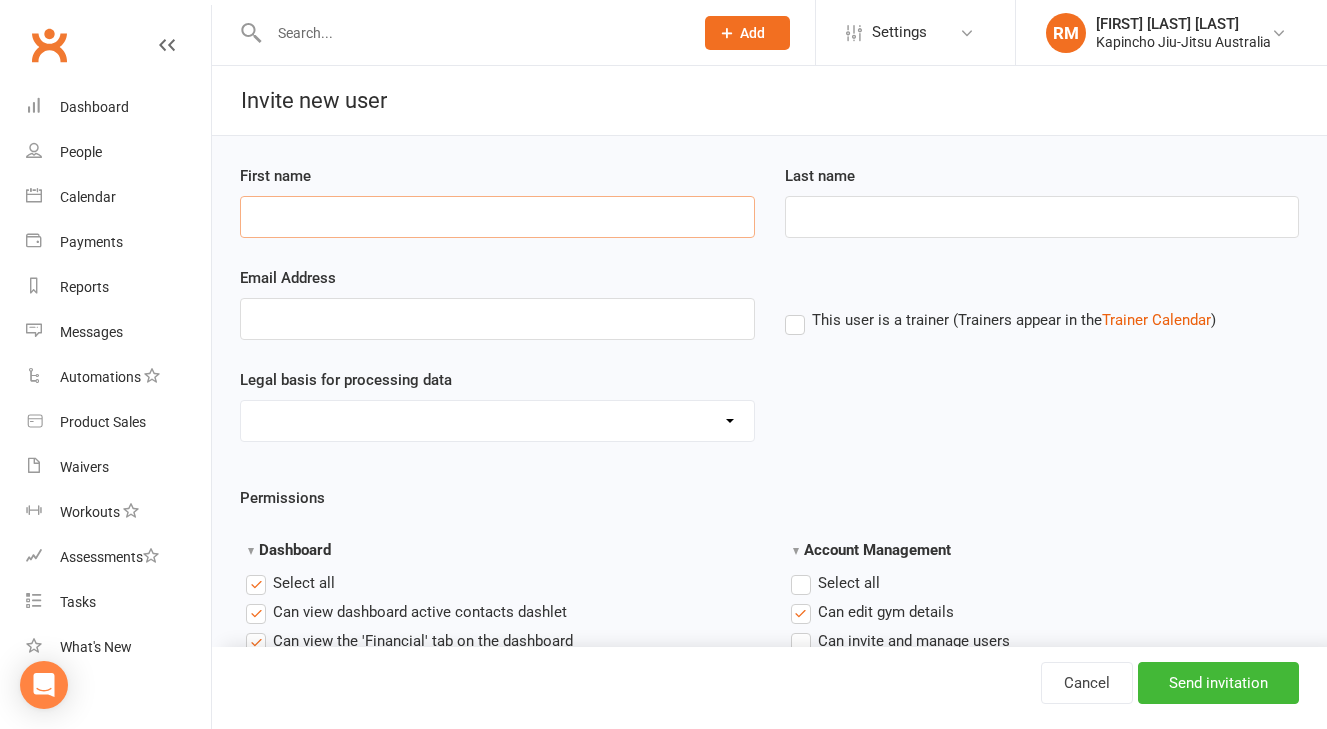 click on "First name" at bounding box center (497, 217) 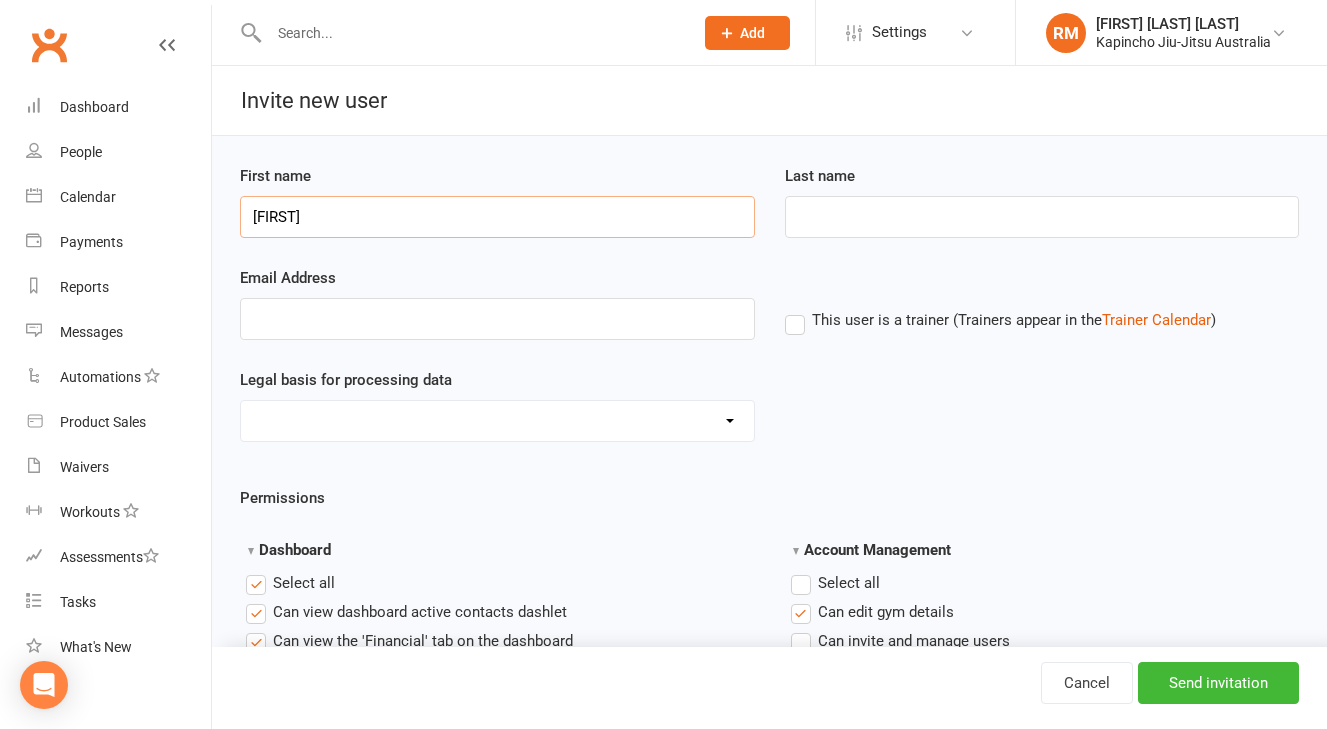 type on "[FIRST]" 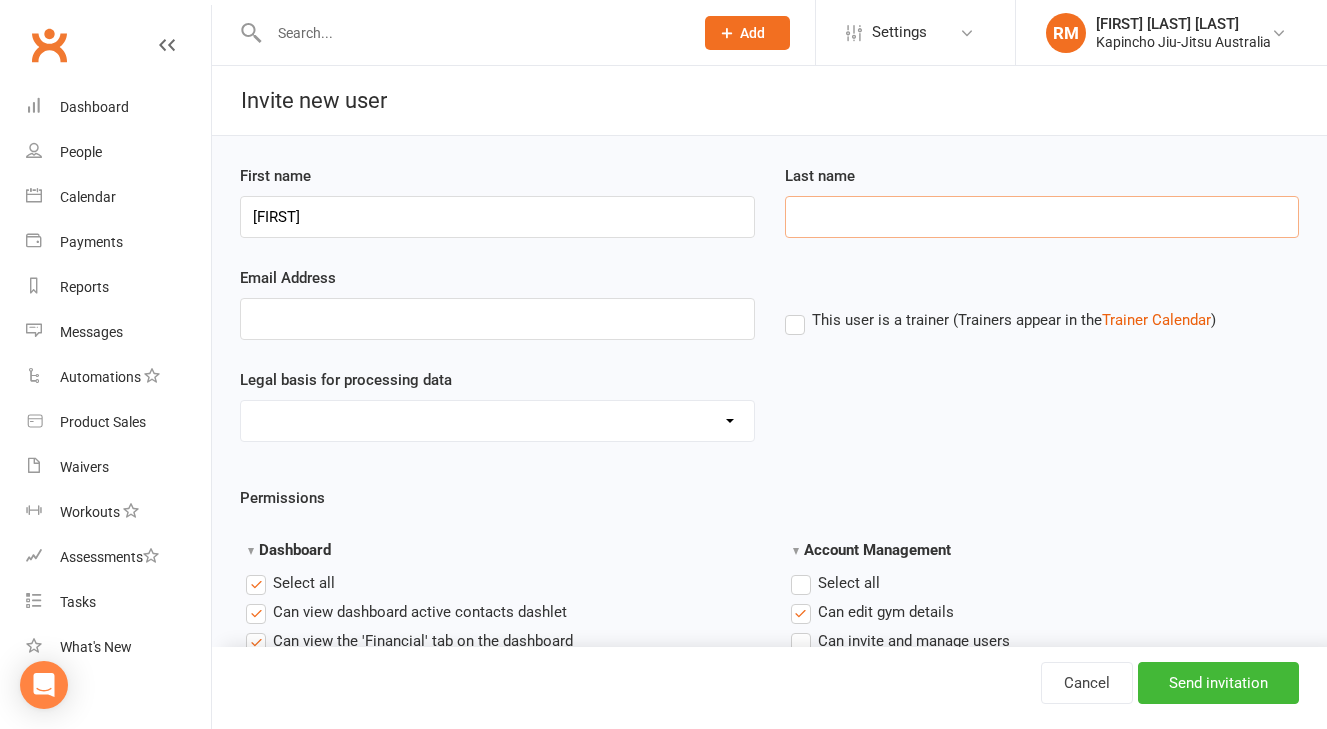 click on "Last name" at bounding box center [1042, 217] 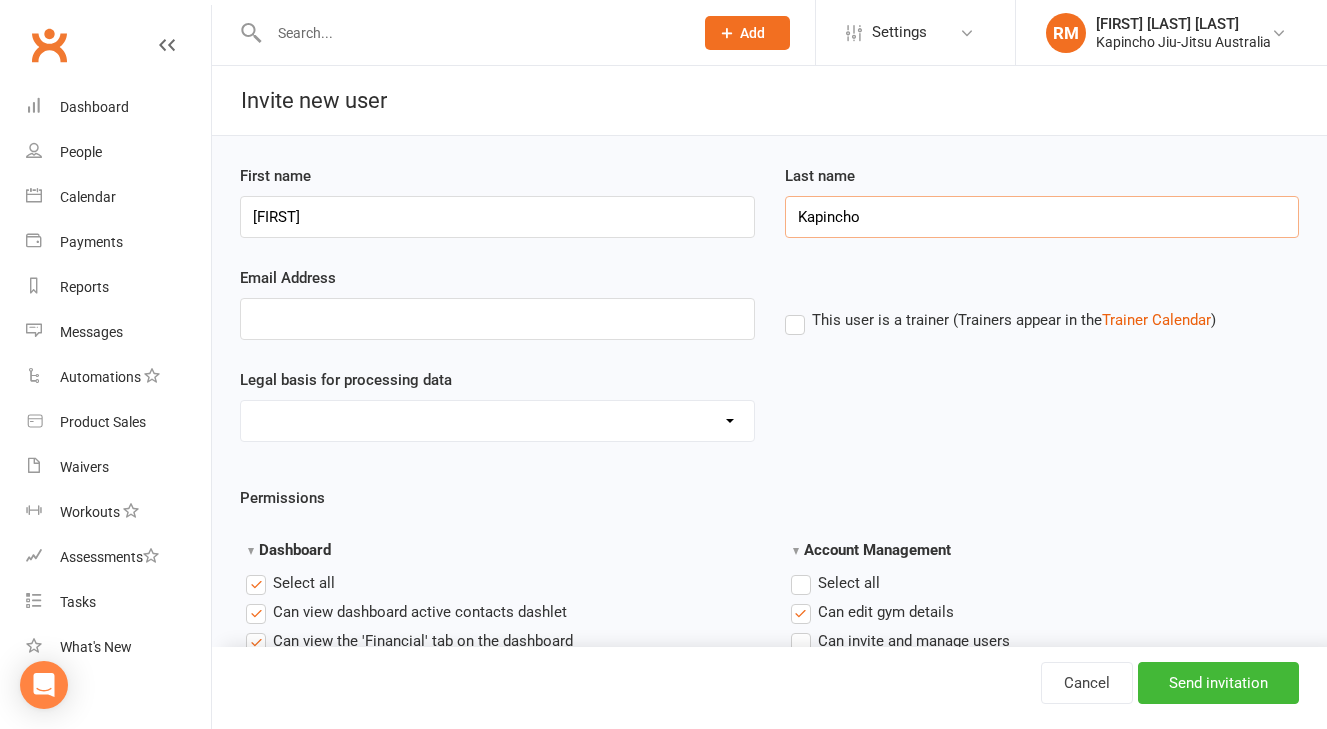type on "Kapincho" 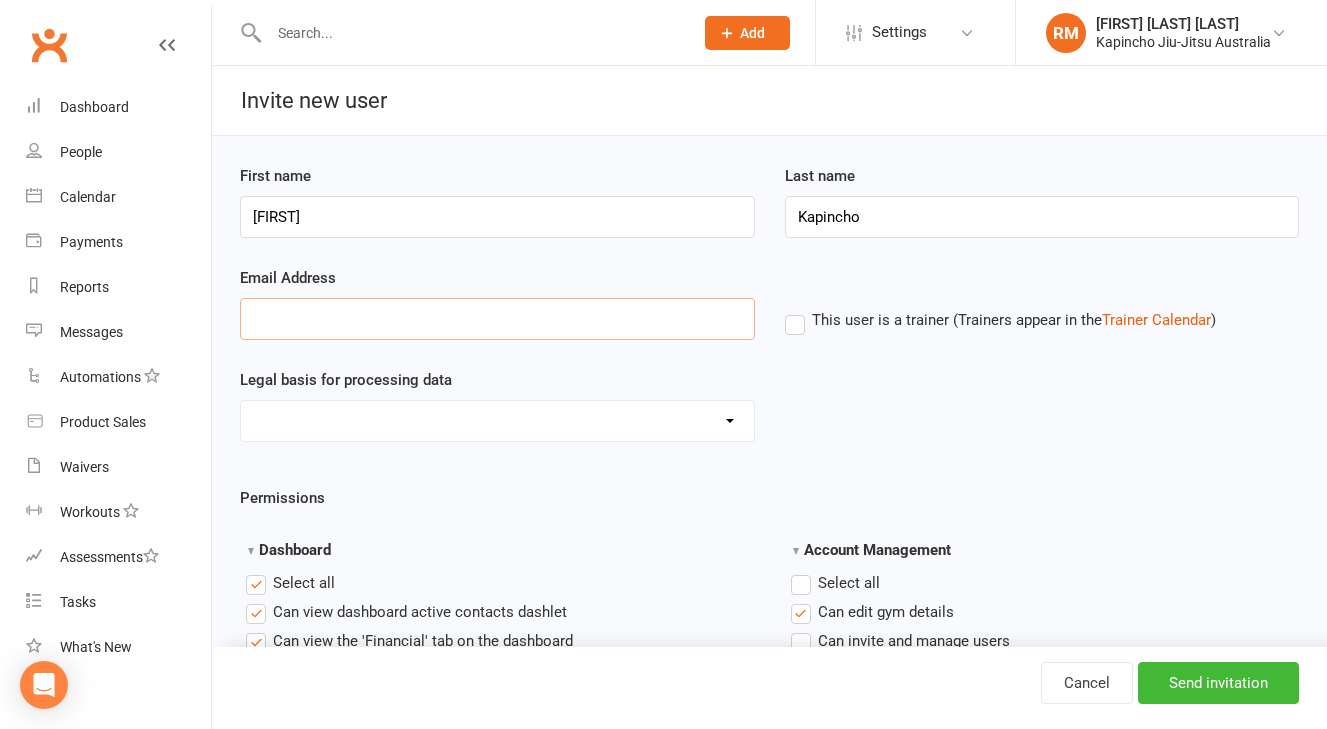 click on "Email Address" at bounding box center [497, 319] 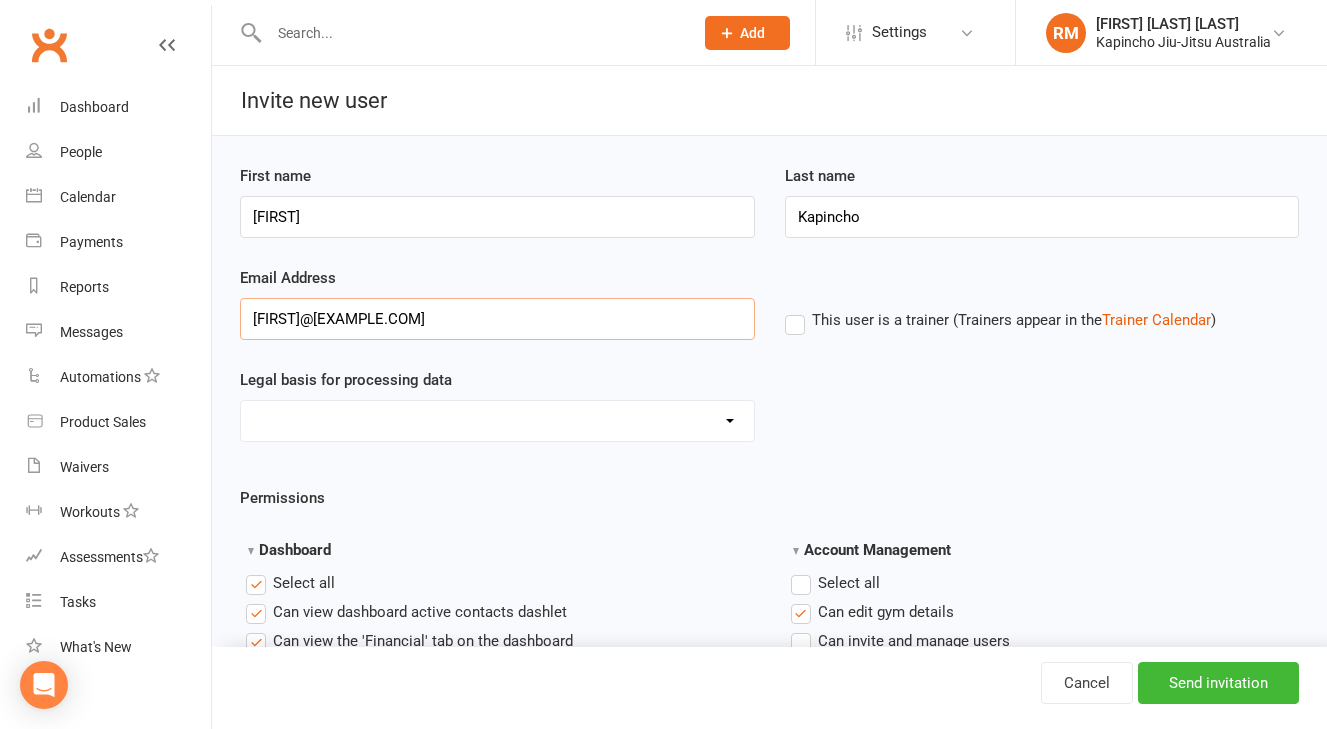 type on "[FIRST]@[EXAMPLE.COM]" 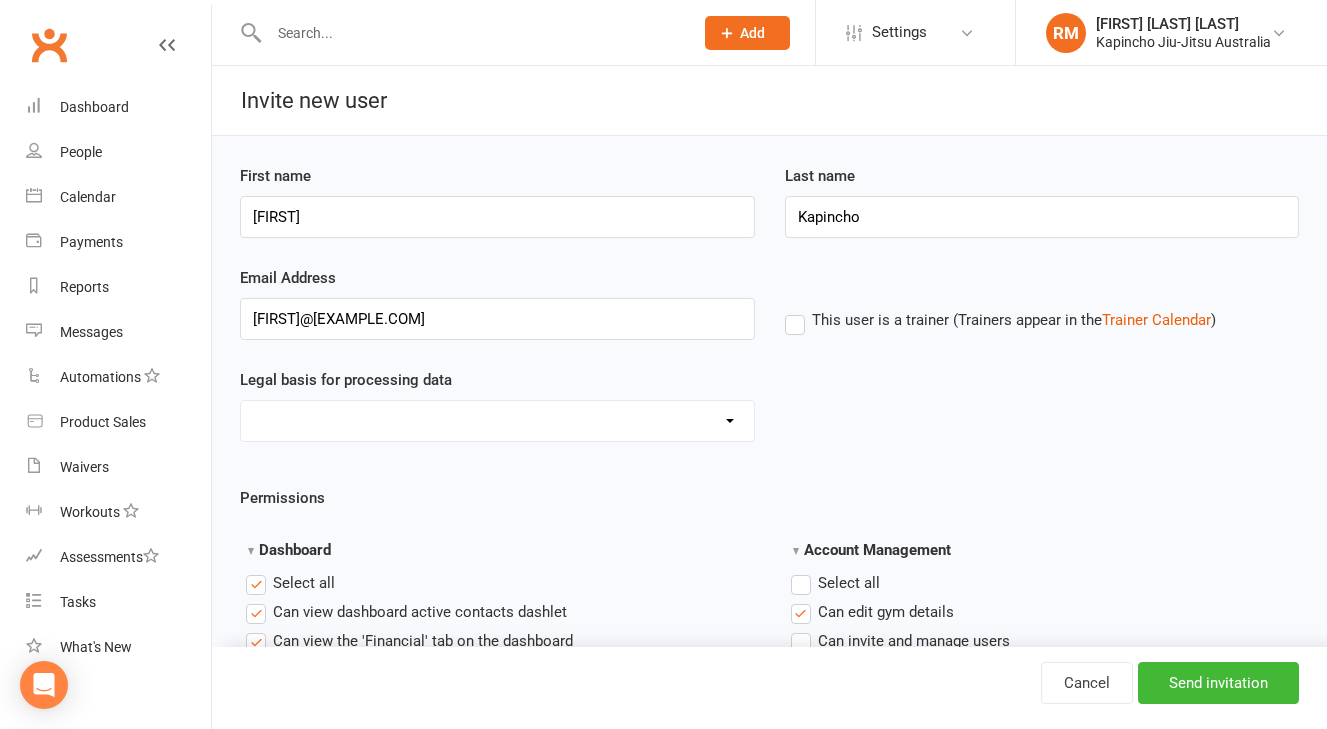 click on "Consent provided by contact
Legitimate Interest - Existing Customer
Legitimate Interest - Prospect
Performing of a Contract
Not Applicable" at bounding box center [497, 421] 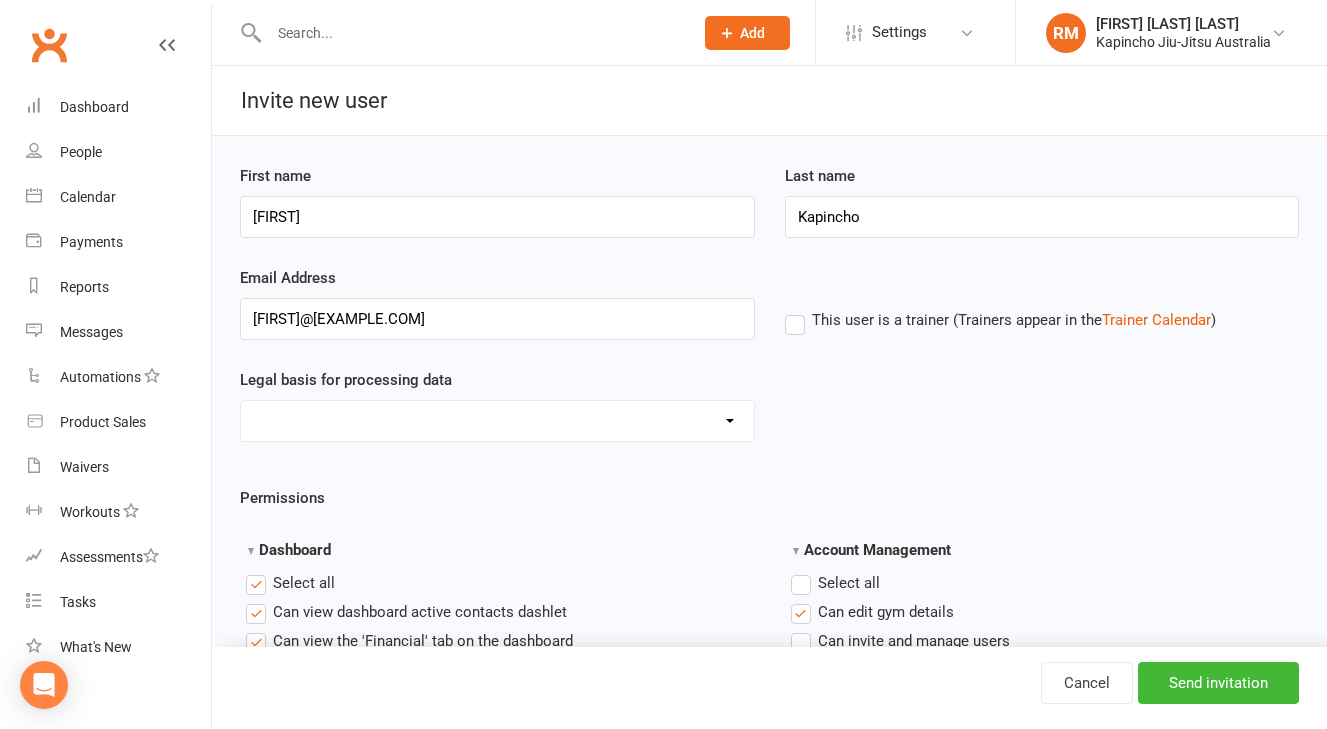 select on "Consent provided by contact" 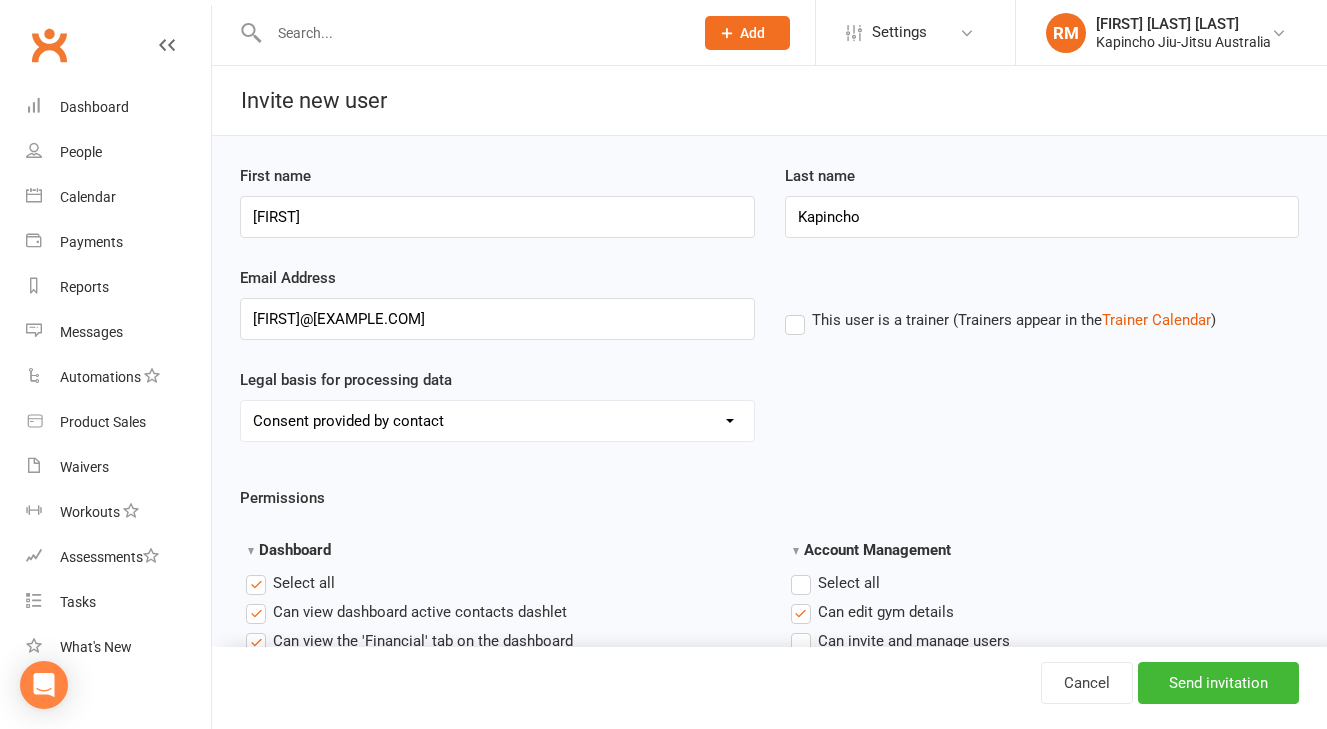 click on "This user is a trainer (Trainers appear in the  Trainer Calendar )" at bounding box center [1000, 320] 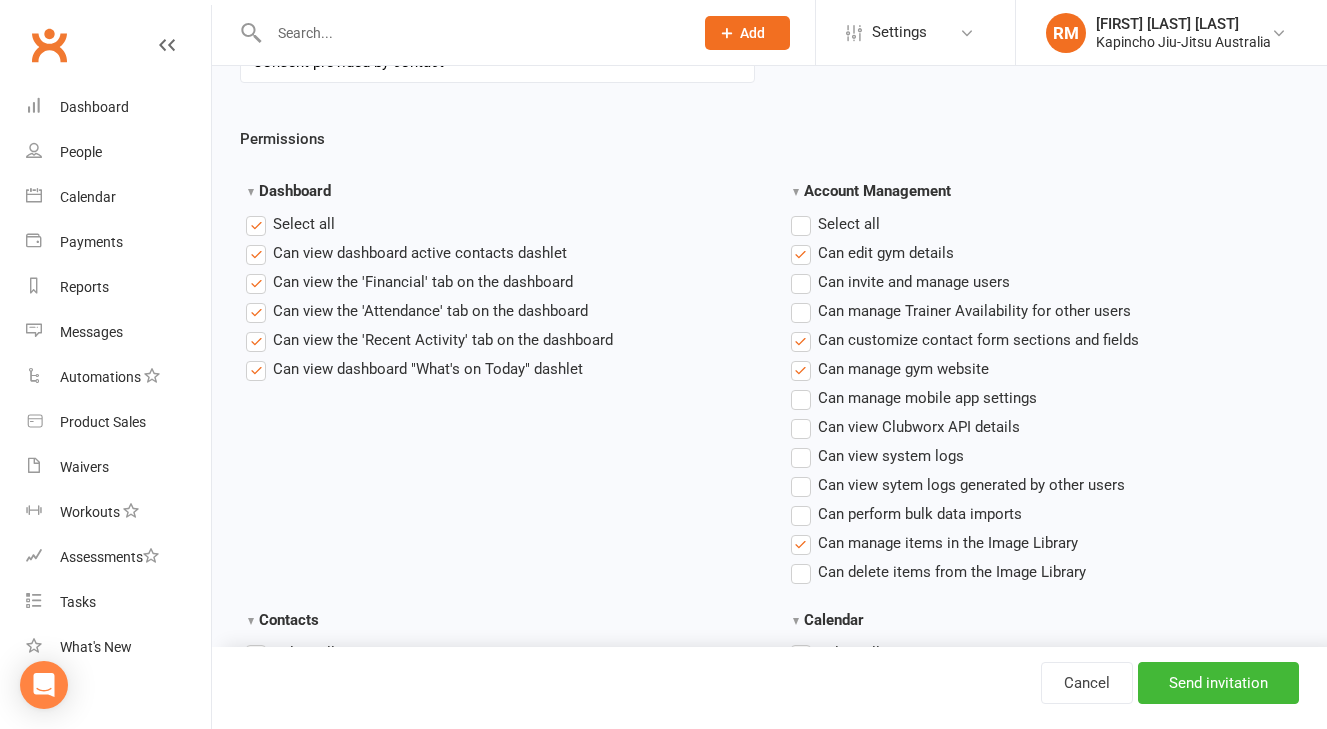 scroll, scrollTop: 455, scrollLeft: 0, axis: vertical 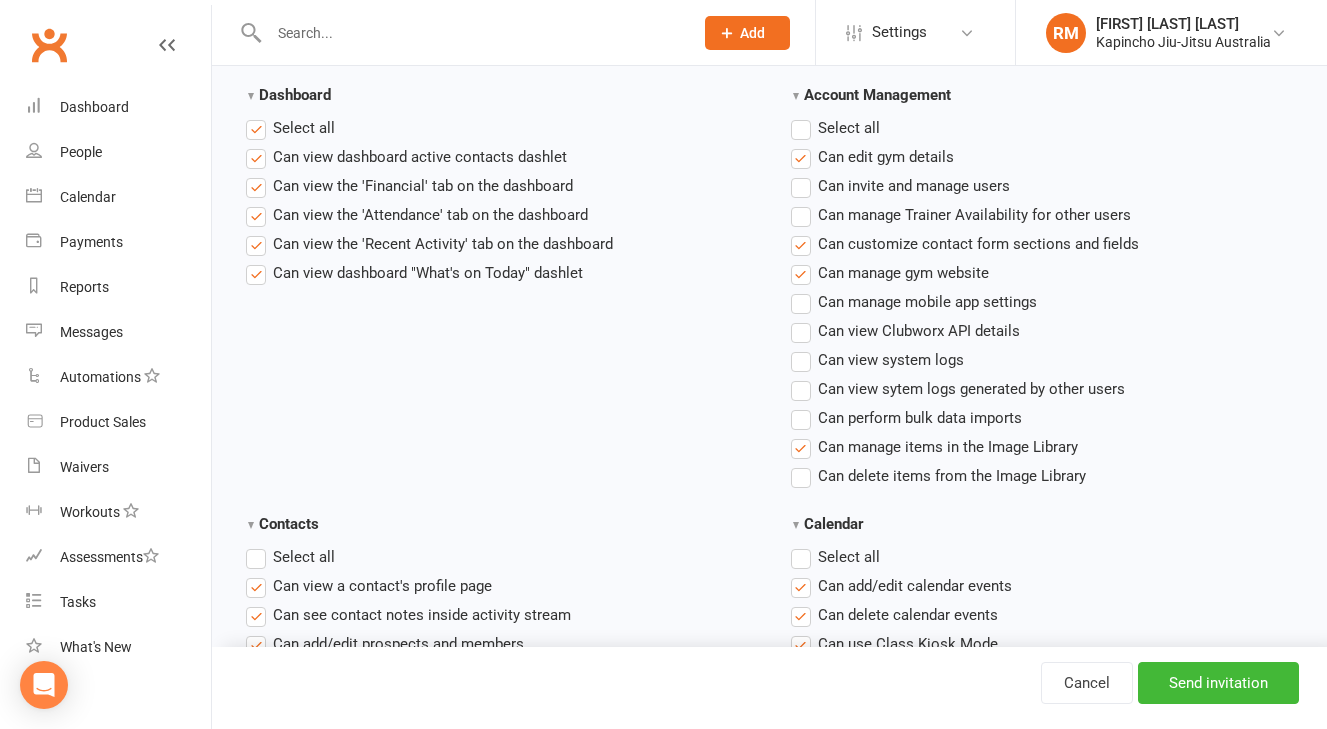 click on "Select all" at bounding box center (849, 126) 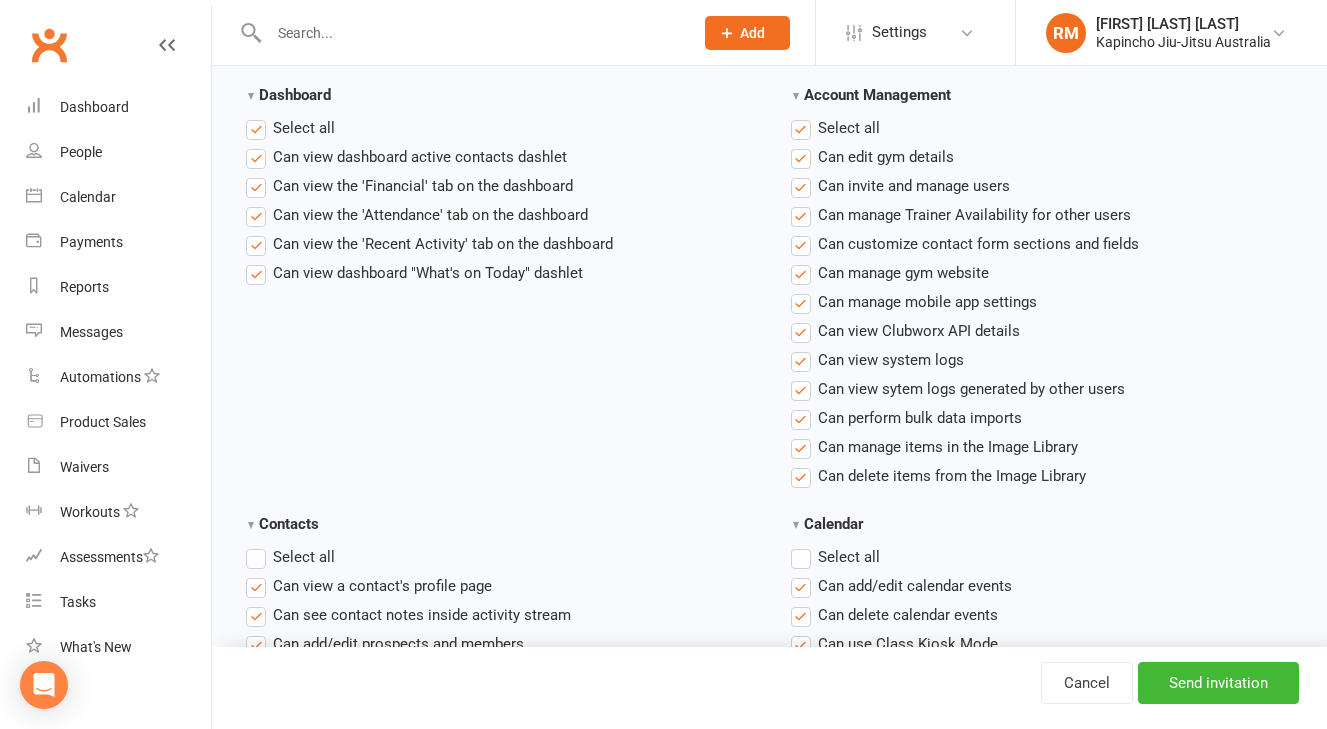 click on "Select all" at bounding box center (849, 555) 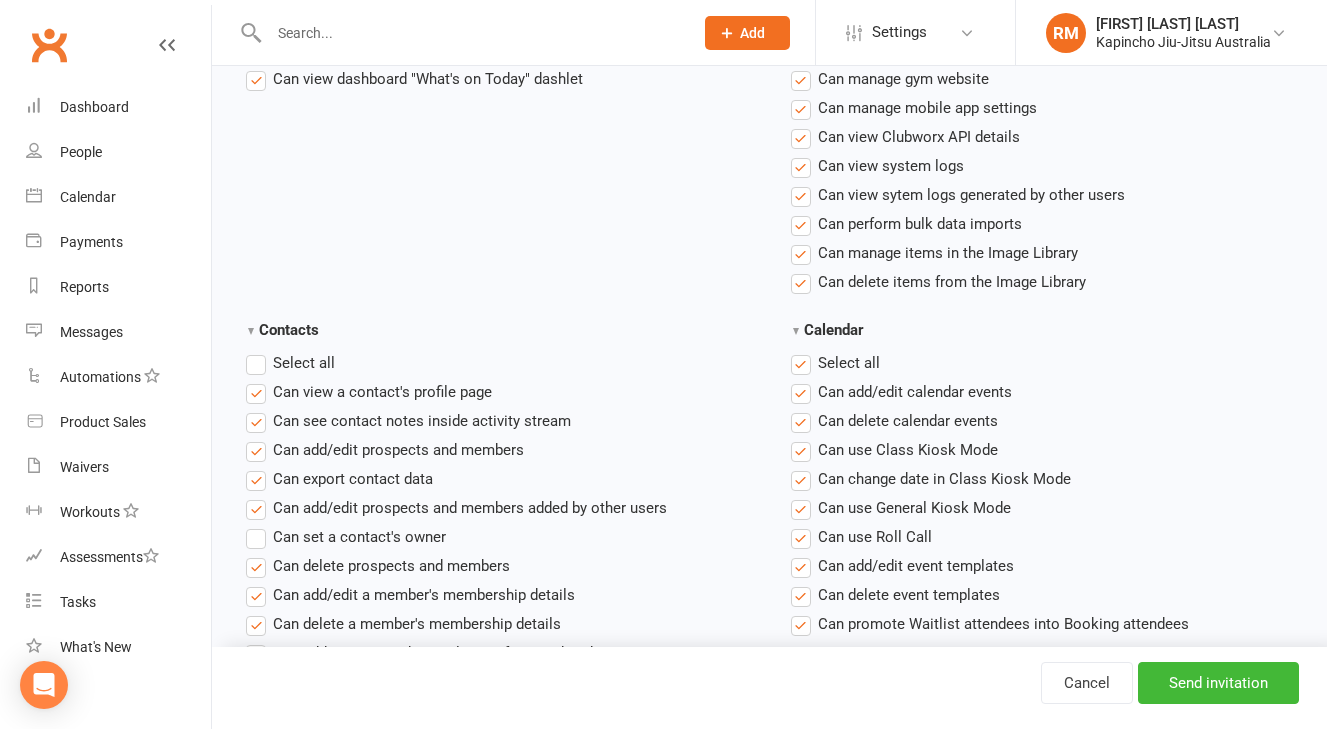 scroll, scrollTop: 720, scrollLeft: 0, axis: vertical 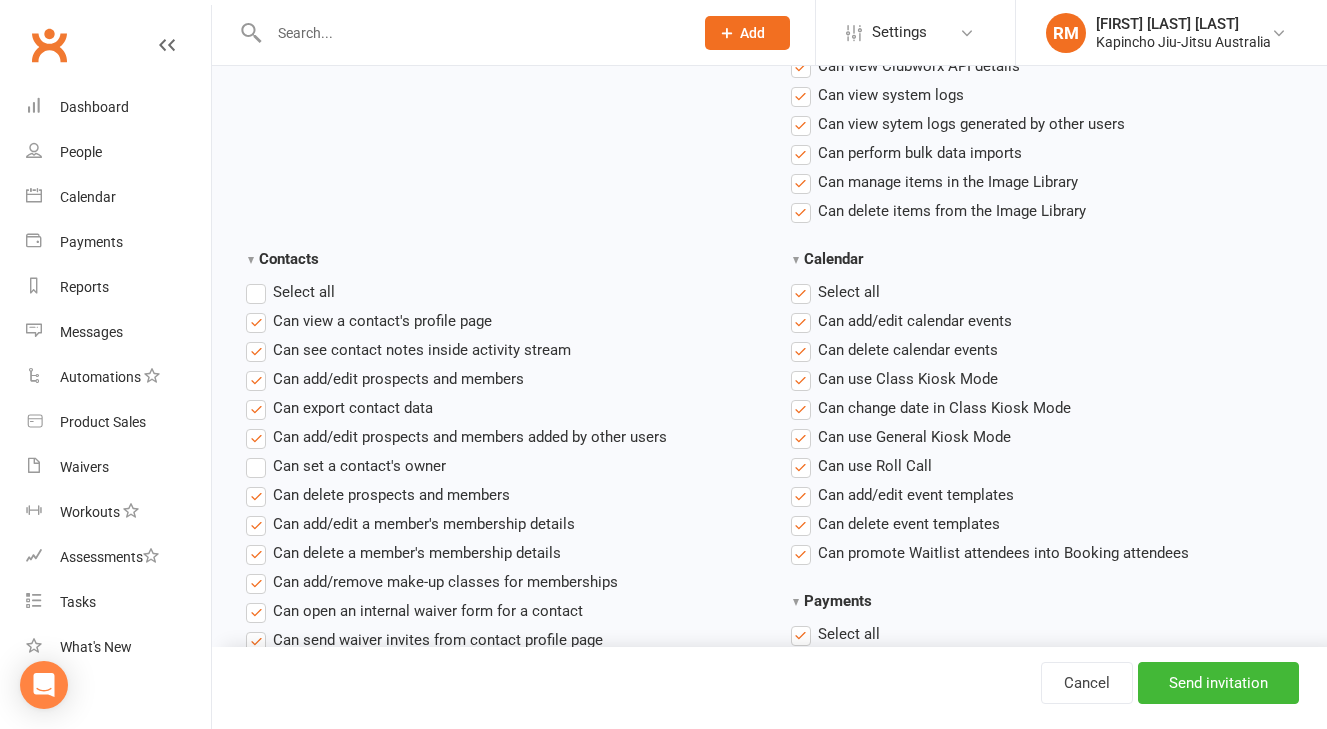 click on "Select all" at bounding box center (304, 290) 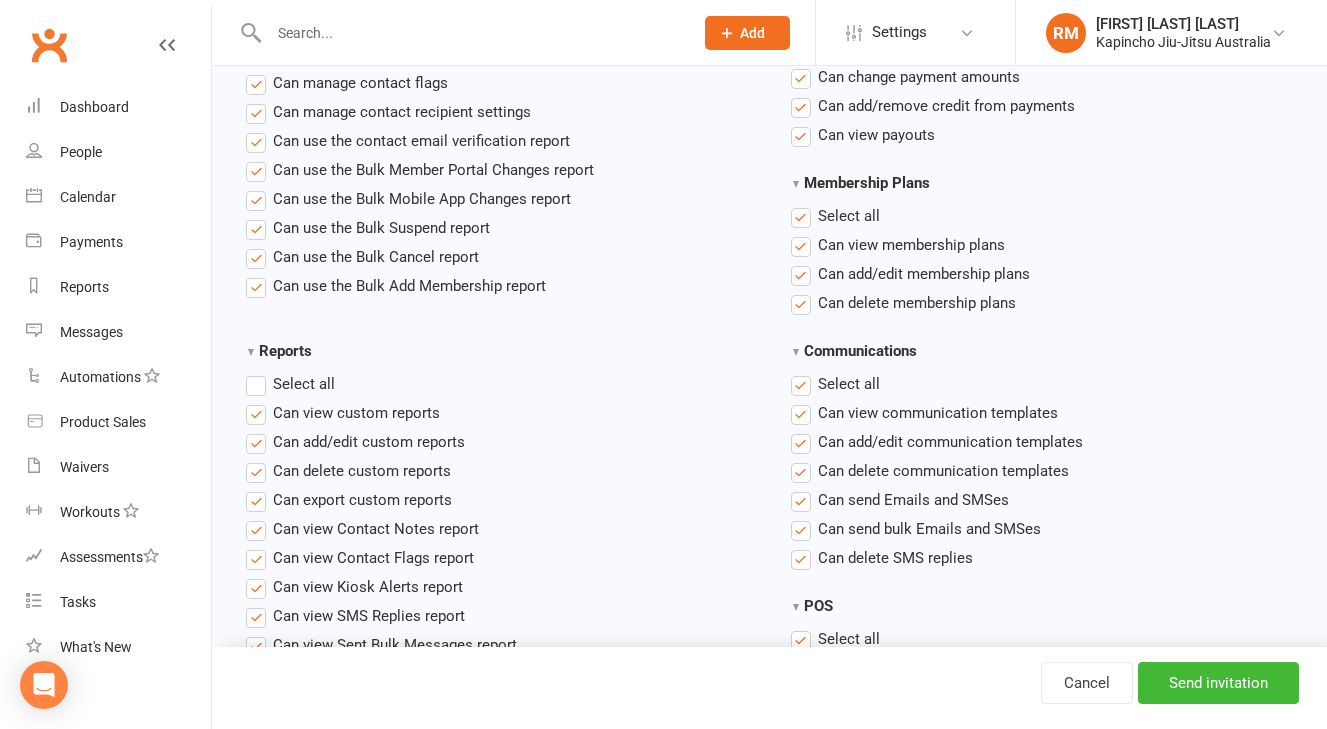 scroll, scrollTop: 1413, scrollLeft: 0, axis: vertical 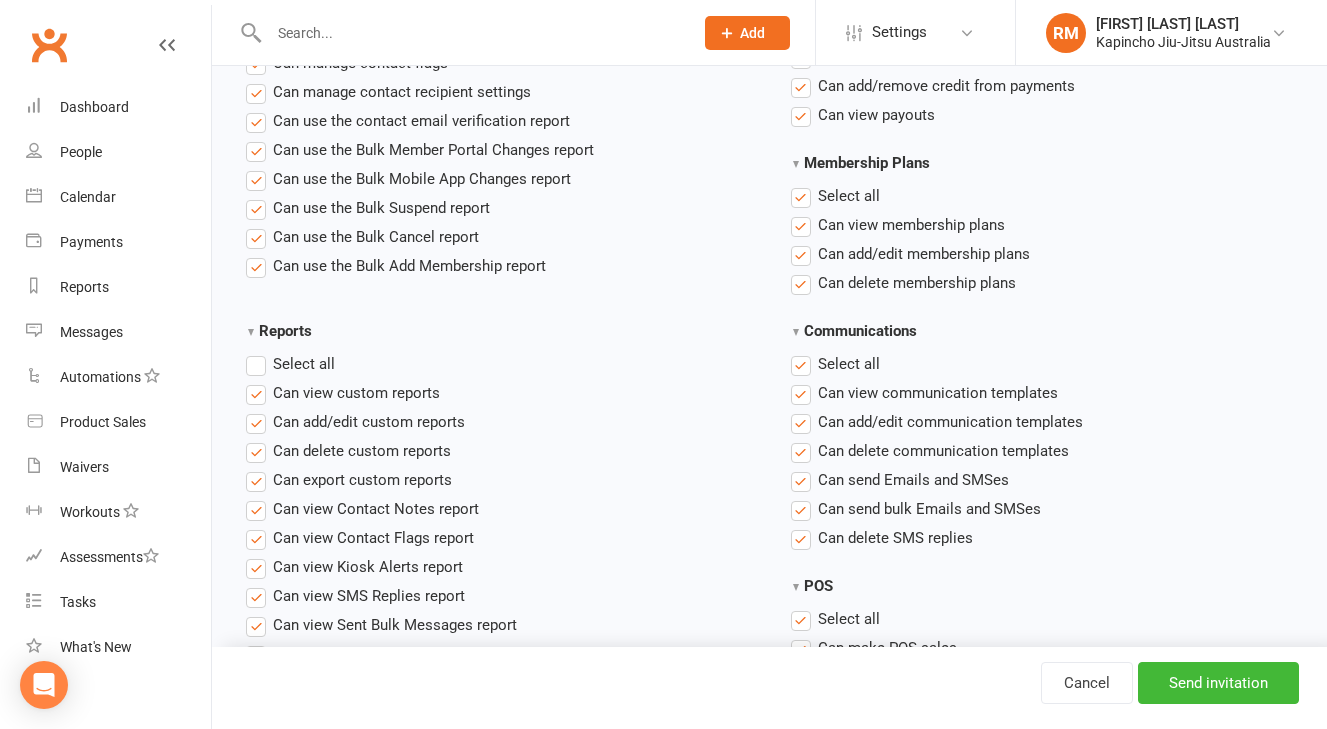click on "Select all" at bounding box center (304, 362) 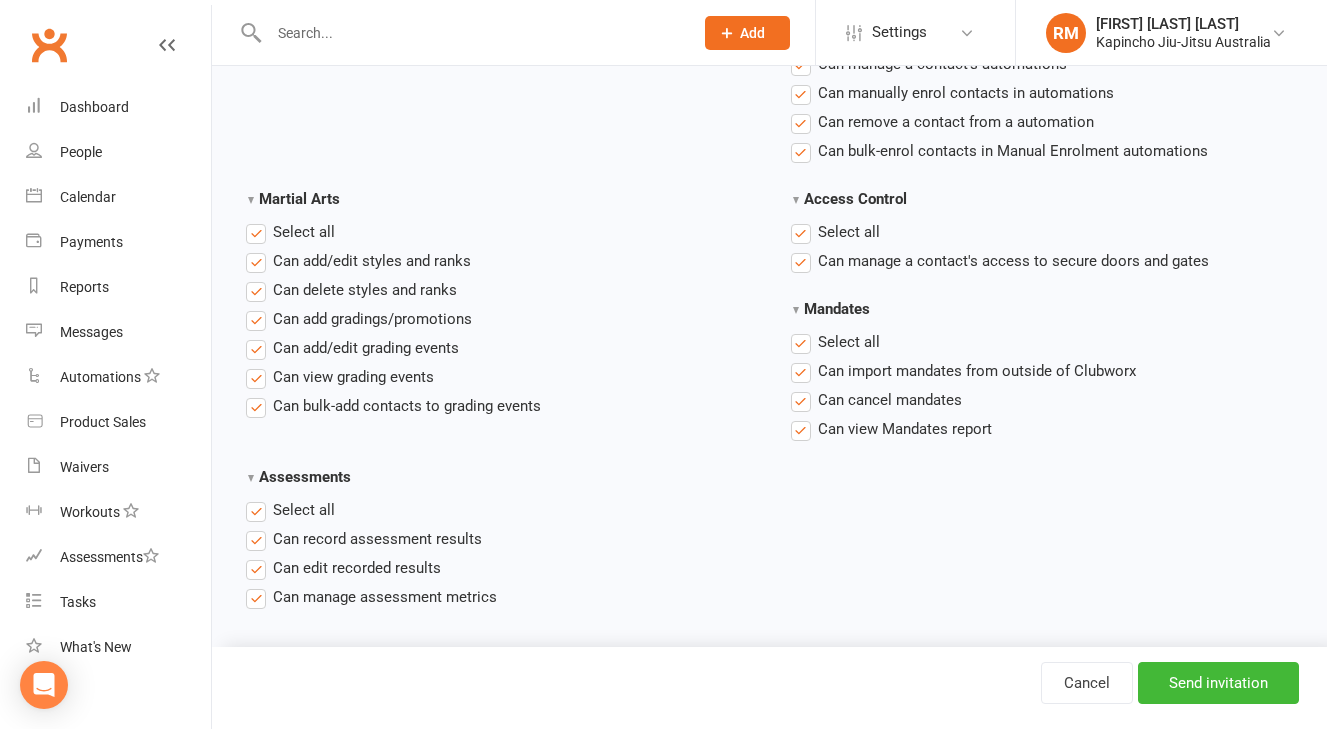 scroll, scrollTop: 3034, scrollLeft: 0, axis: vertical 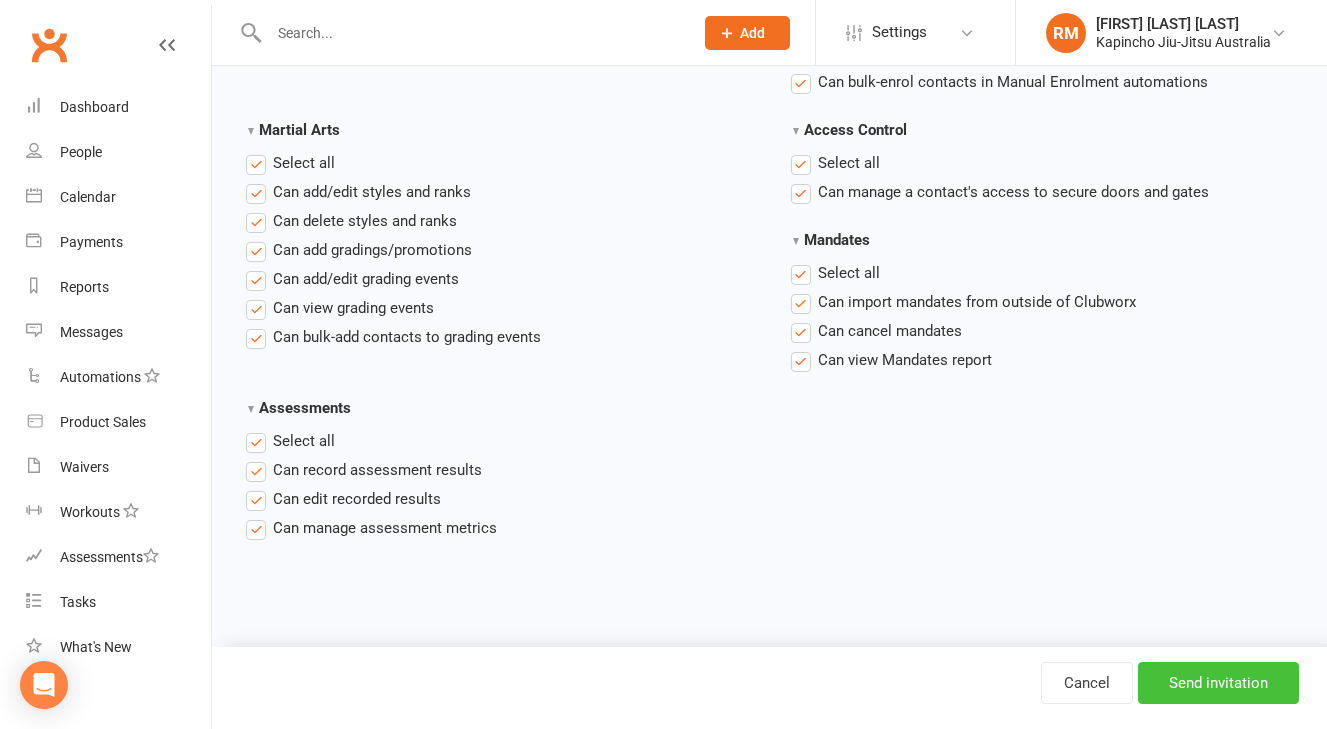 click on "Send invitation" at bounding box center [1218, 683] 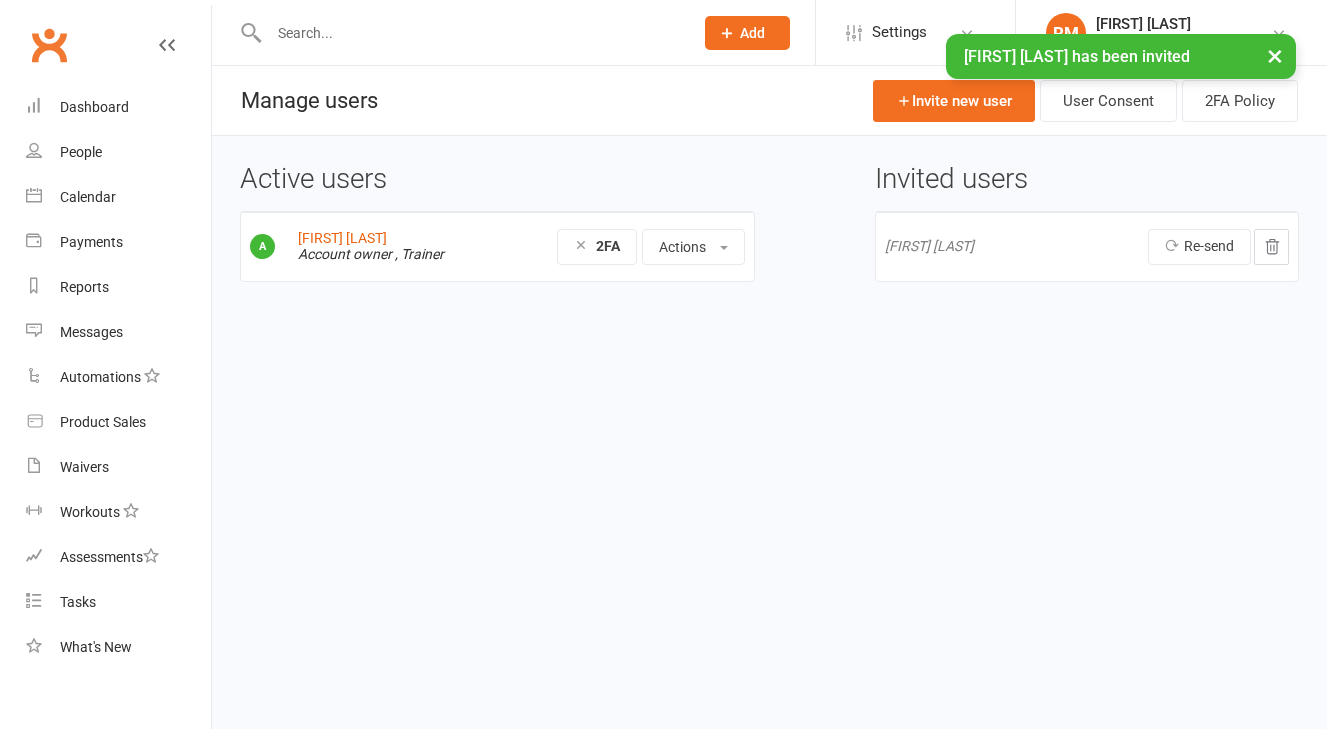 scroll, scrollTop: 0, scrollLeft: 0, axis: both 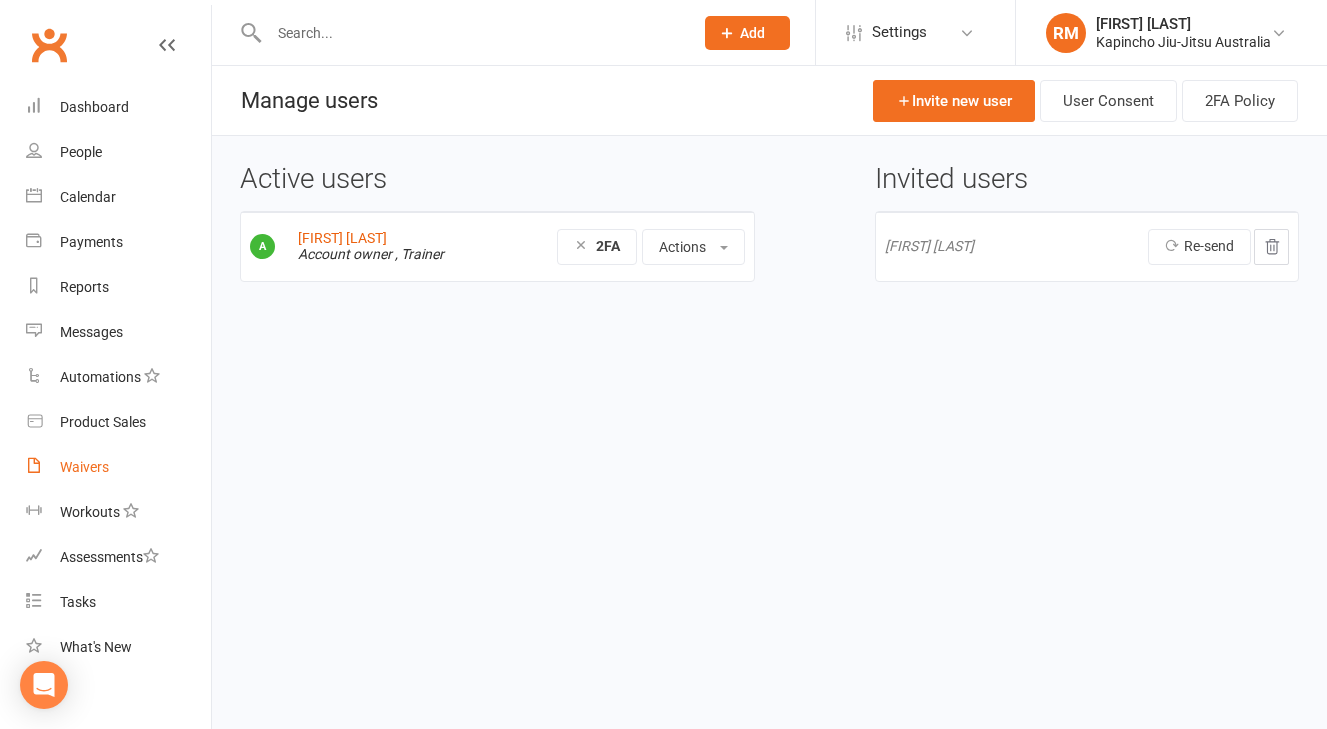 click on "Waivers" at bounding box center (84, 467) 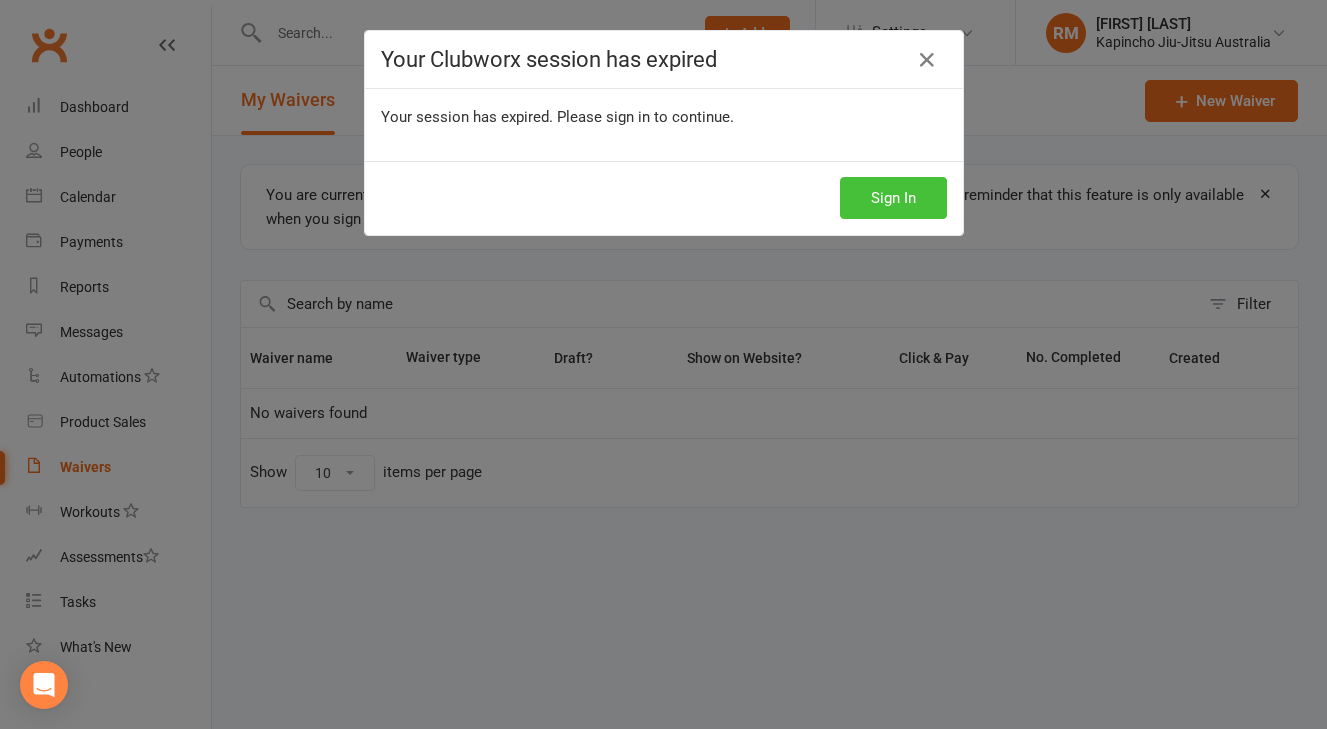 click on "Sign In" at bounding box center (893, 198) 